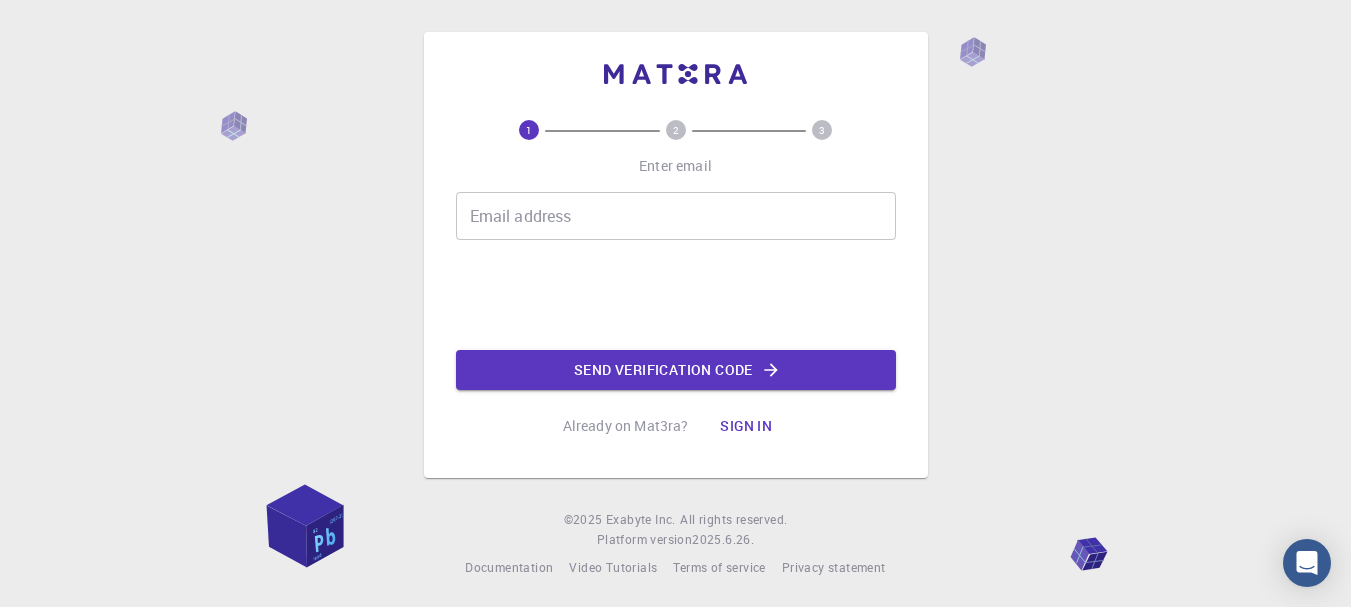 scroll, scrollTop: 0, scrollLeft: 0, axis: both 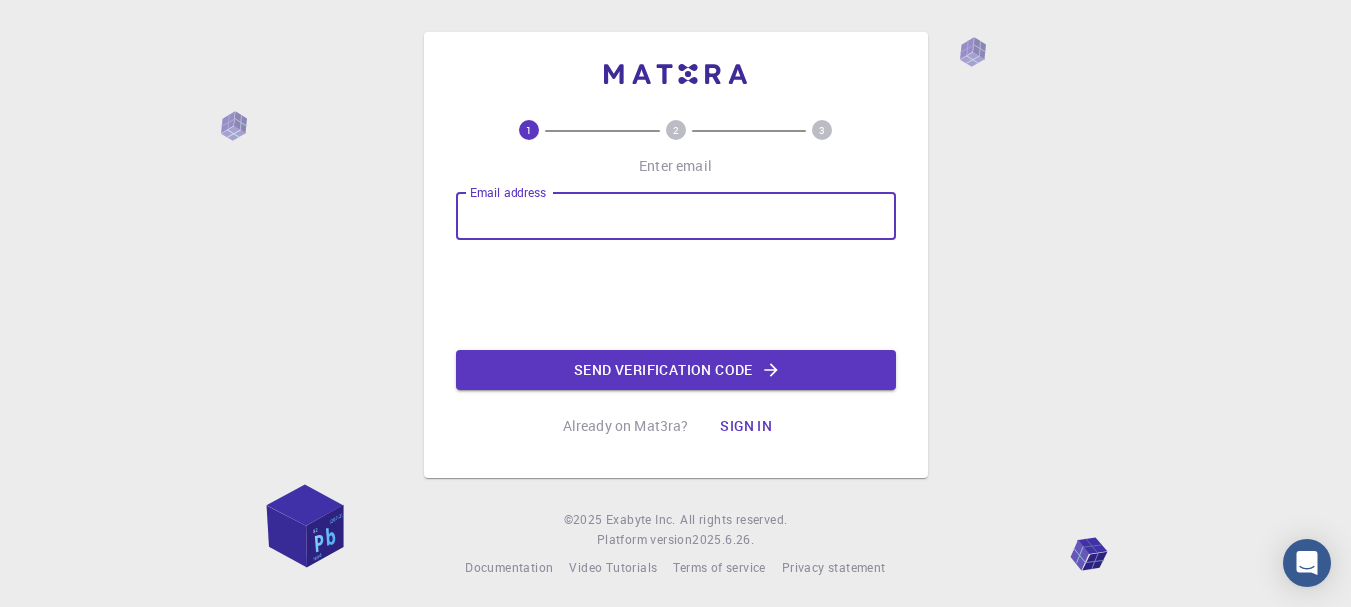 type on "[EMAIL]" 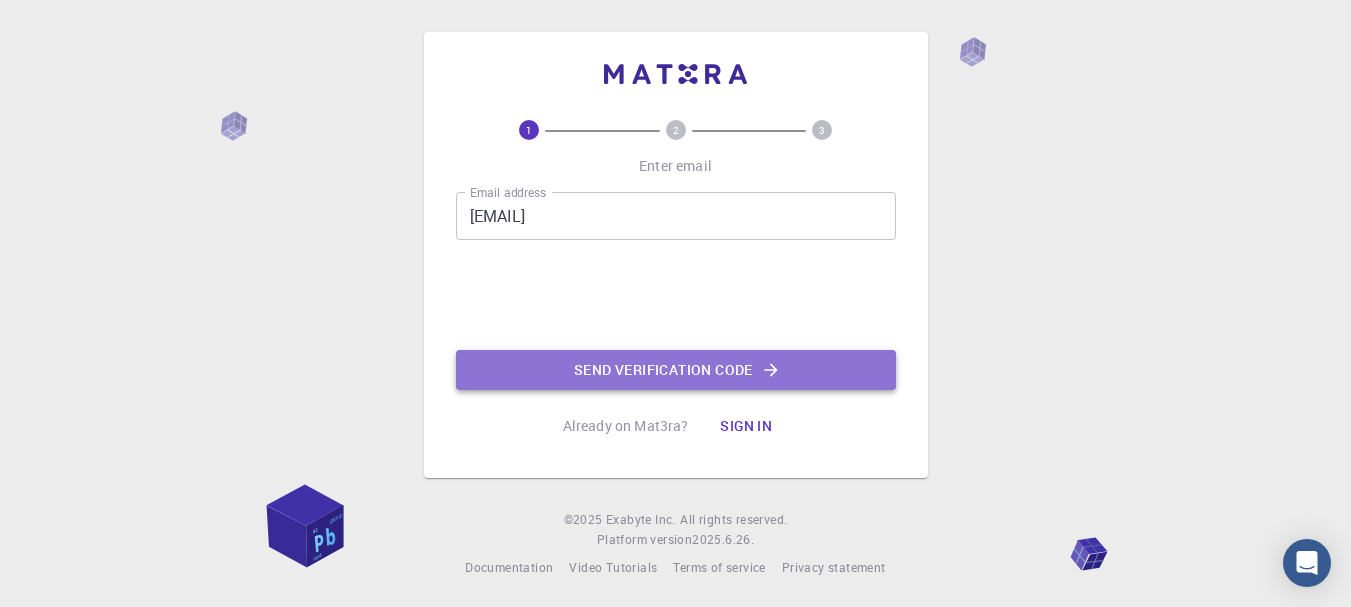 click on "Send verification code" 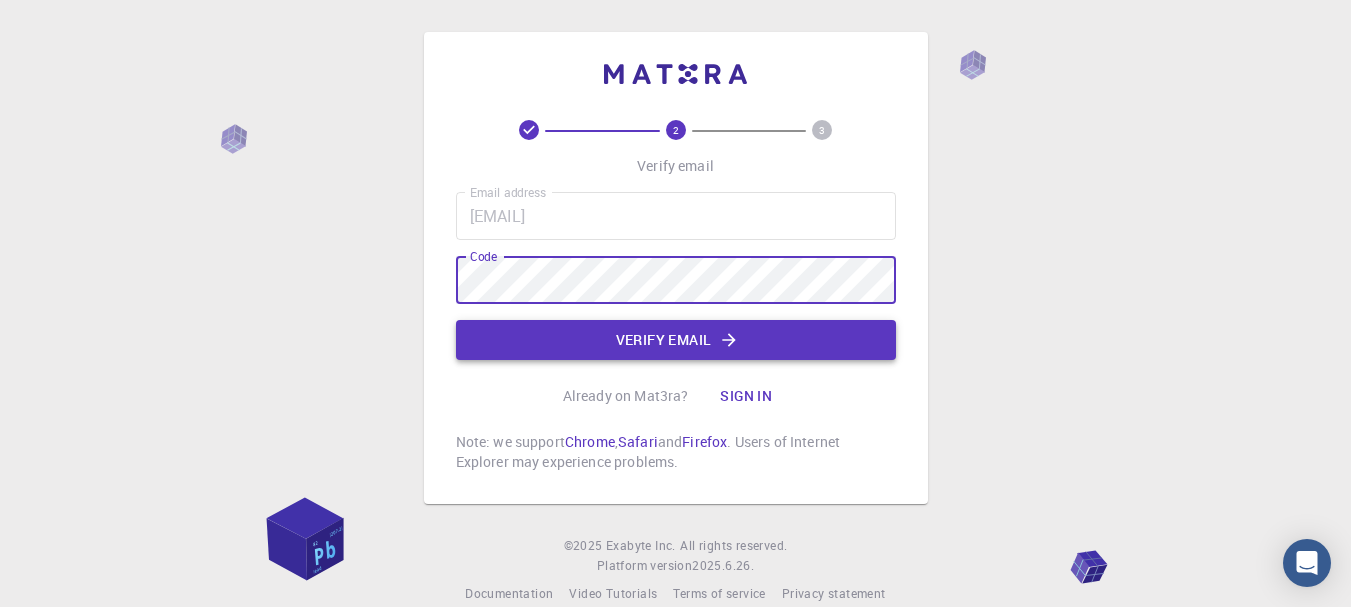 click on "Verify email" 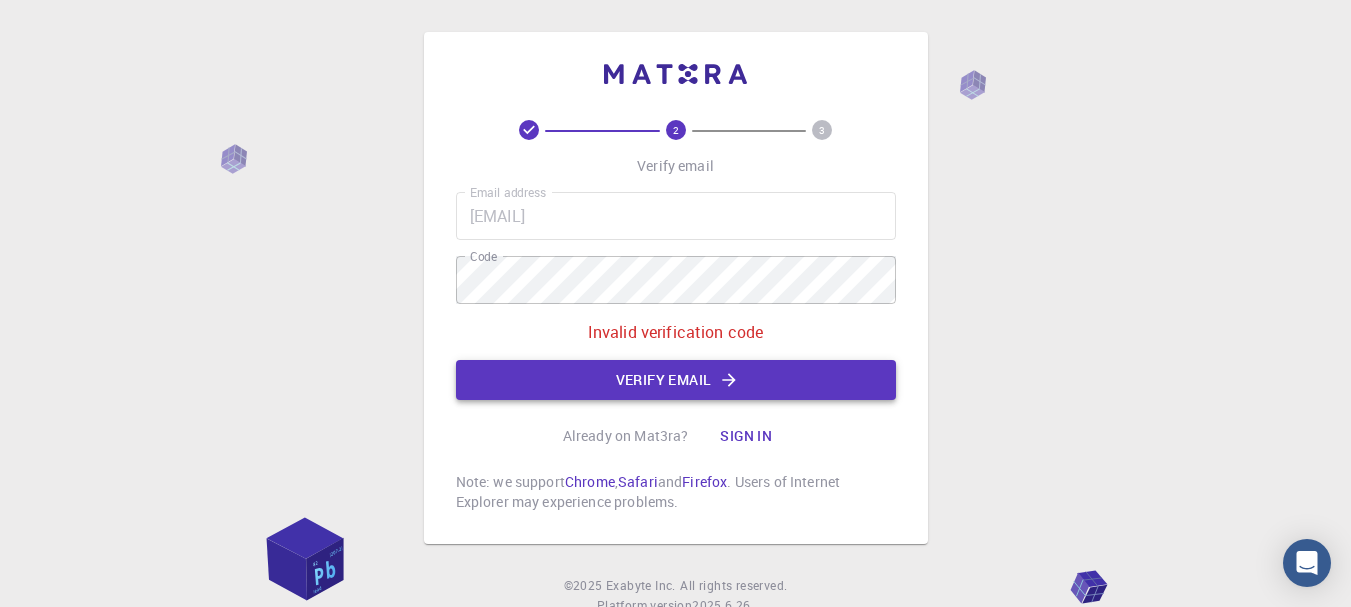click on "Verify email" at bounding box center (676, 380) 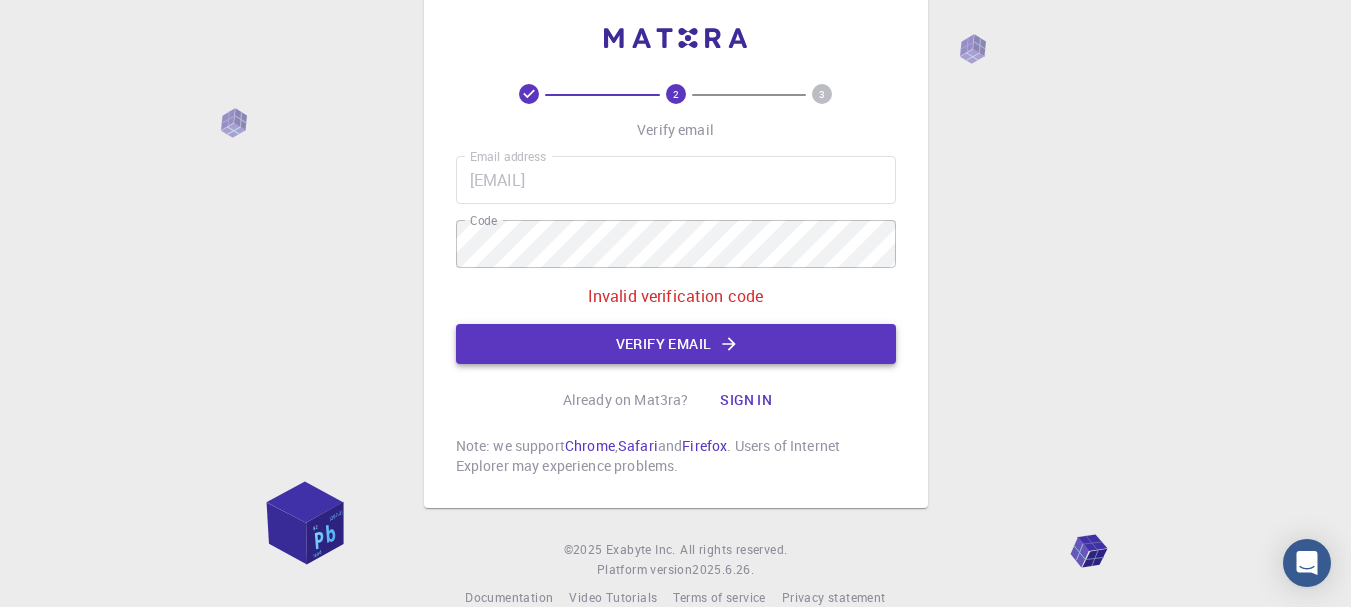 scroll, scrollTop: 69, scrollLeft: 0, axis: vertical 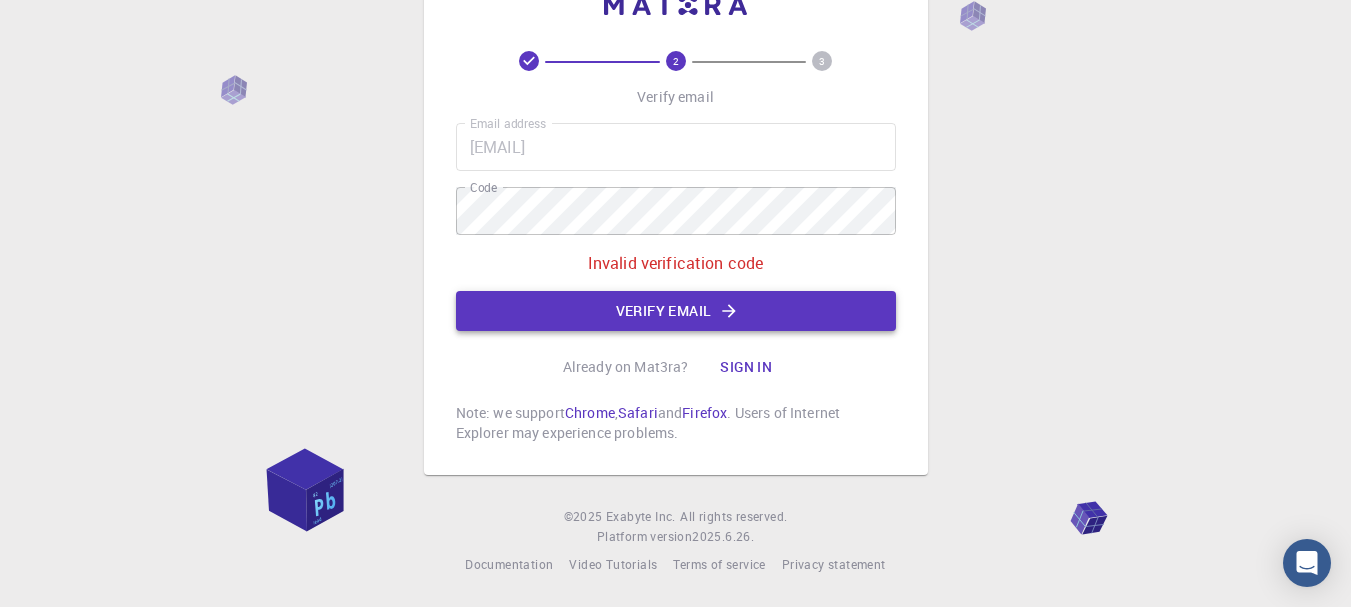 click on "Verify email" at bounding box center [676, 311] 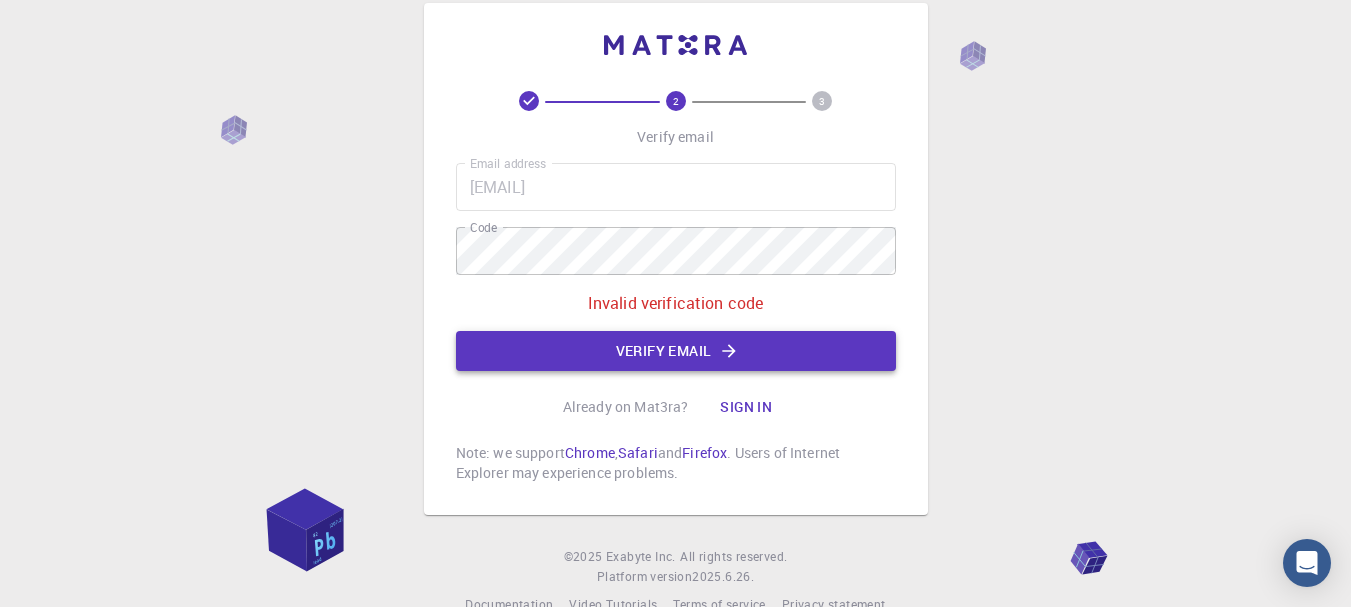 scroll, scrollTop: 69, scrollLeft: 0, axis: vertical 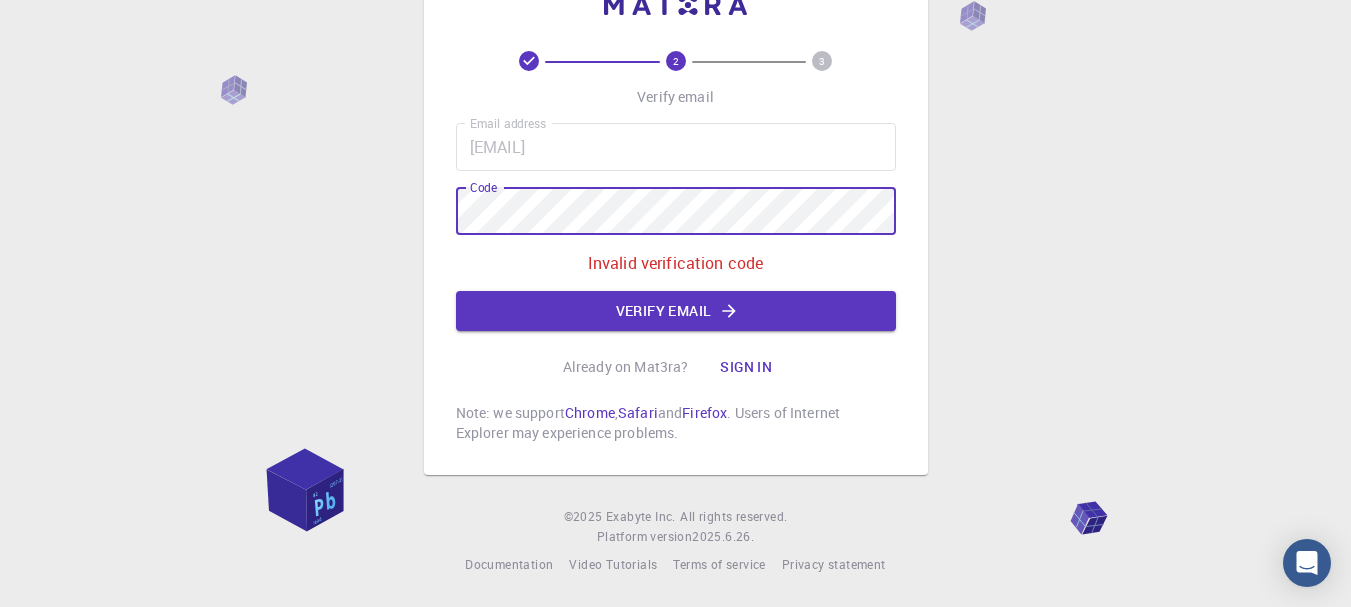 click on "2 3 Verify email Email address [EMAIL] Email address Code Code Invalid verification code Verify email Already on Mat3ra? Sign in Note: we support  Chrome ,  Safari  and  Firefox . Users of Internet Explorer may experience problems. ©  2025   Exabyte Inc.   All rights reserved. Platform version  2025.6.26 . Documentation Video Tutorials Terms of service Privacy statement" at bounding box center [675, 269] 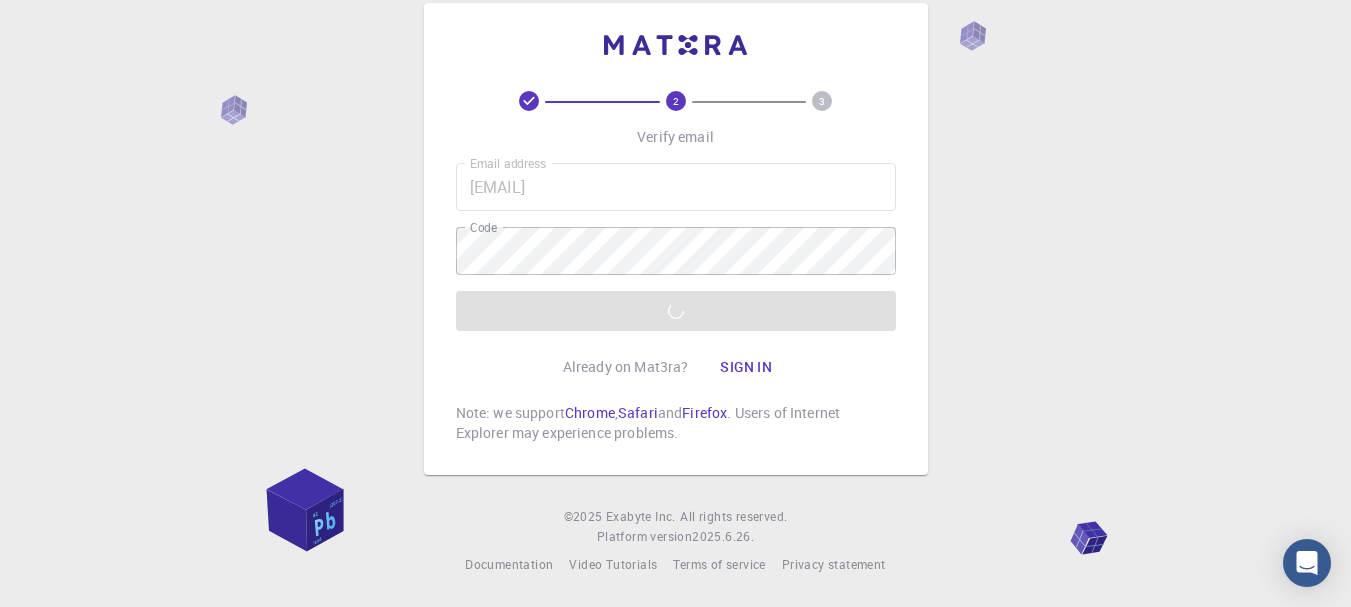 scroll, scrollTop: 69, scrollLeft: 0, axis: vertical 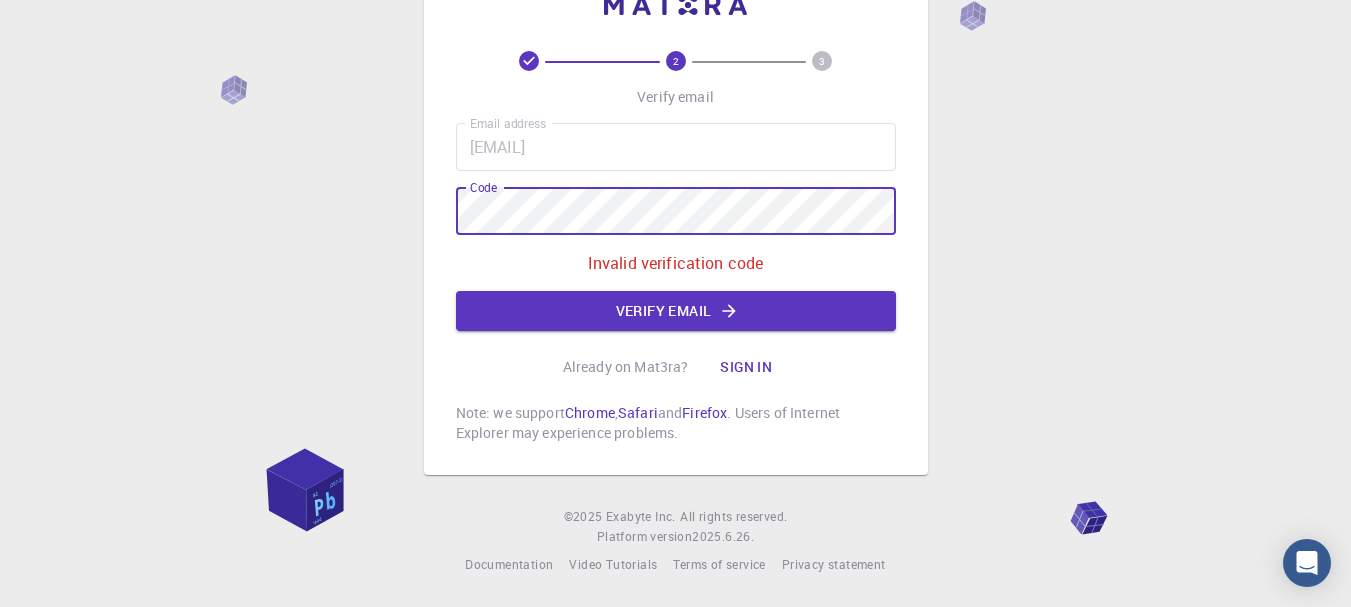 click on "2 3 Verify email Email address [EMAIL] Email address Code Code Invalid verification code Verify email Already on Mat3ra? Sign in Note: we support  Chrome ,  Safari  and  Firefox . Users of Internet Explorer may experience problems. ©  2025   Exabyte Inc.   All rights reserved. Platform version  2025.6.26 . Documentation Video Tutorials Terms of service Privacy statement" at bounding box center (675, 269) 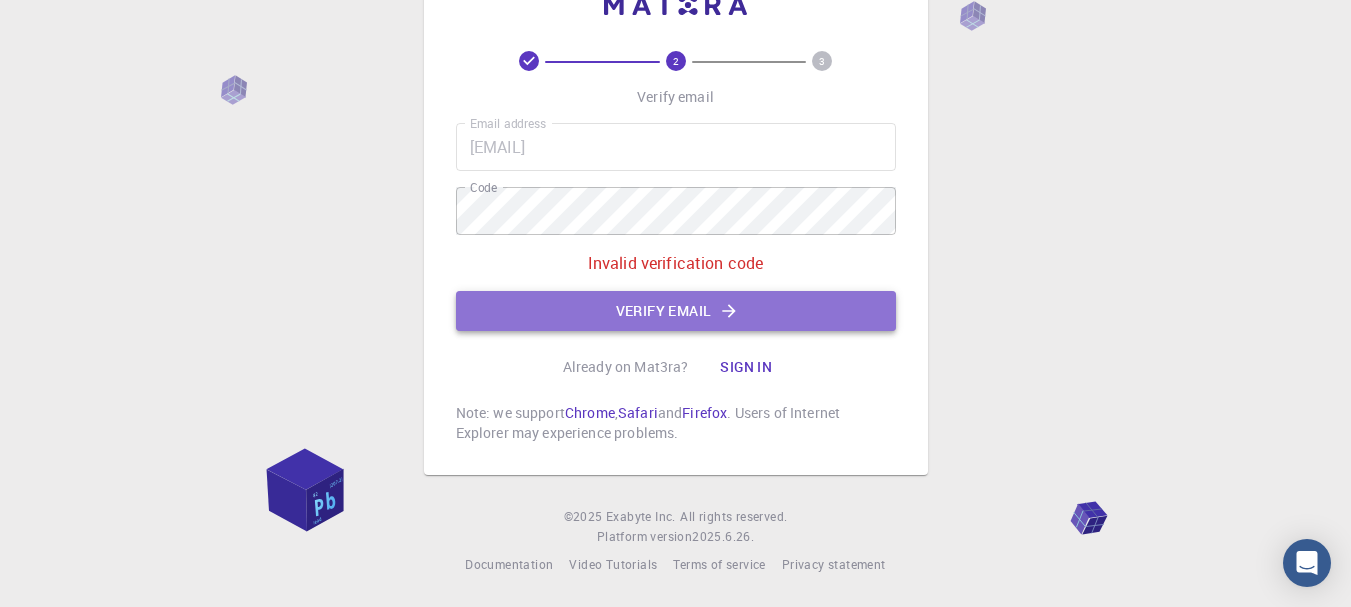 click on "Verify email" at bounding box center (676, 311) 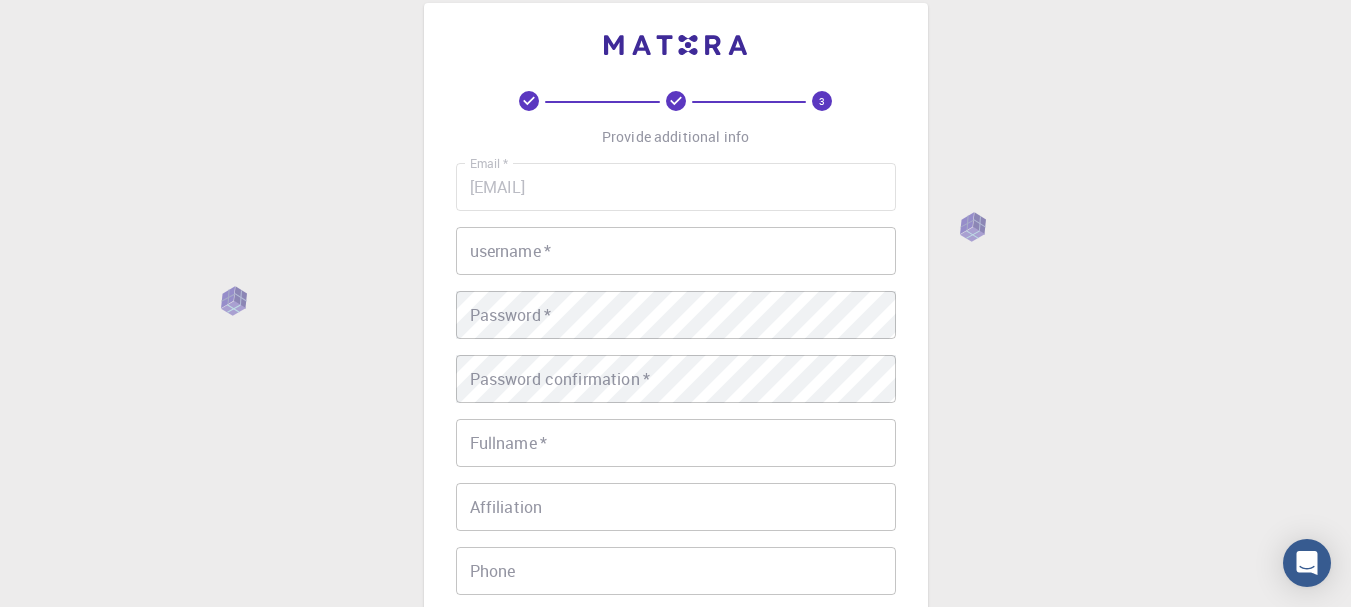scroll, scrollTop: 69, scrollLeft: 0, axis: vertical 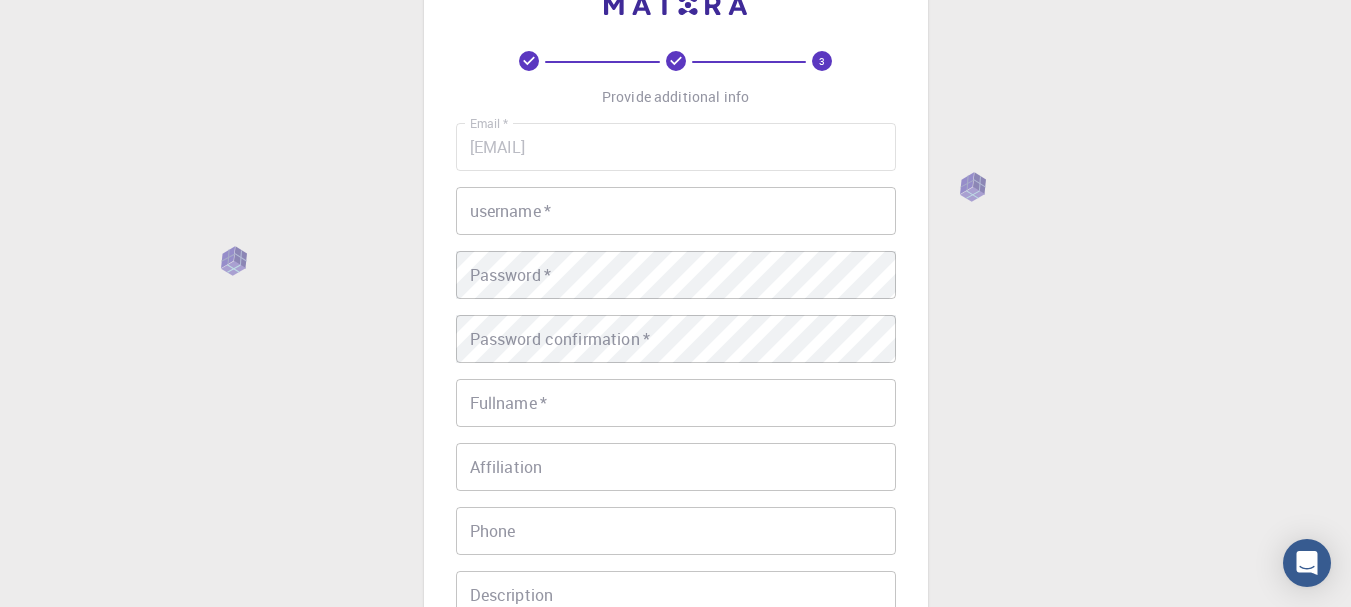 click on "username   *" at bounding box center (676, 211) 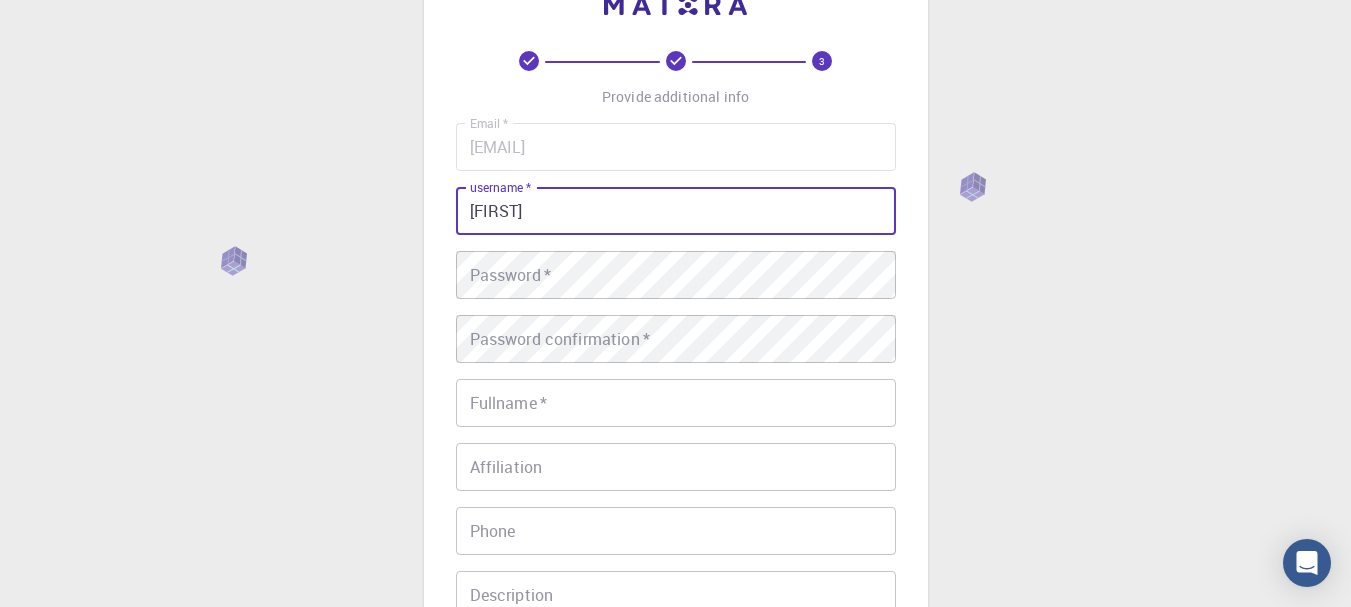 type on "[FIRST]" 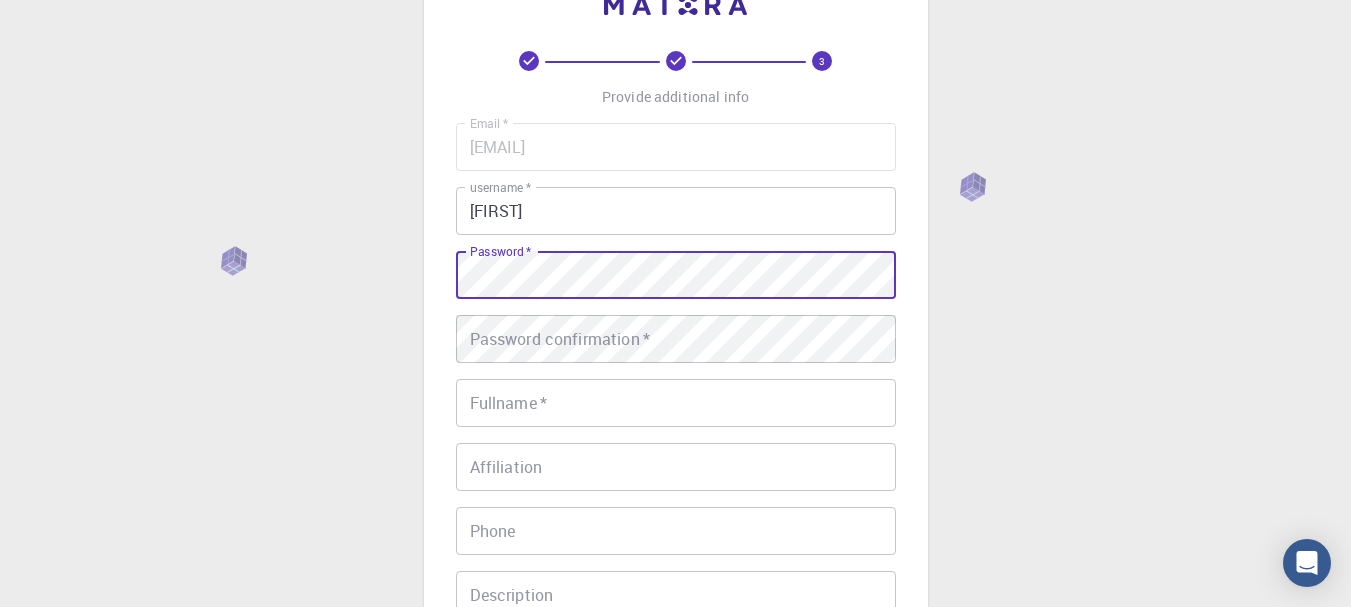 click on "Password confirmation   * Password confirmation   *" at bounding box center (676, 339) 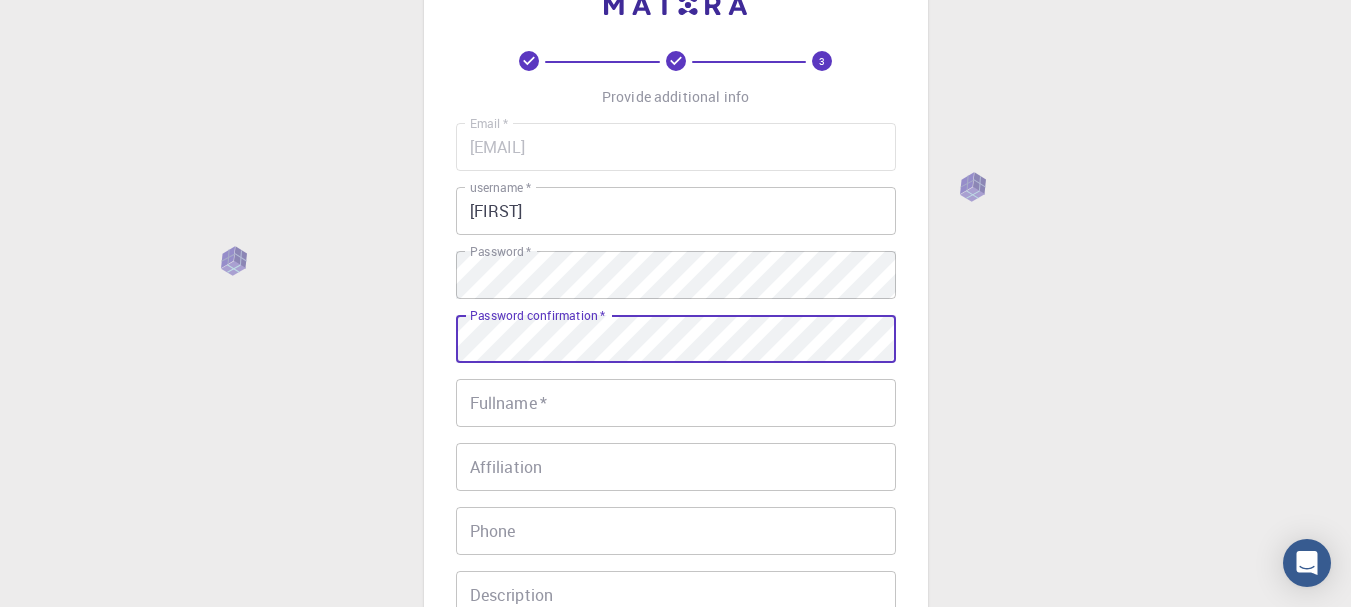 click on "Fullname   * Fullname   *" at bounding box center (676, 403) 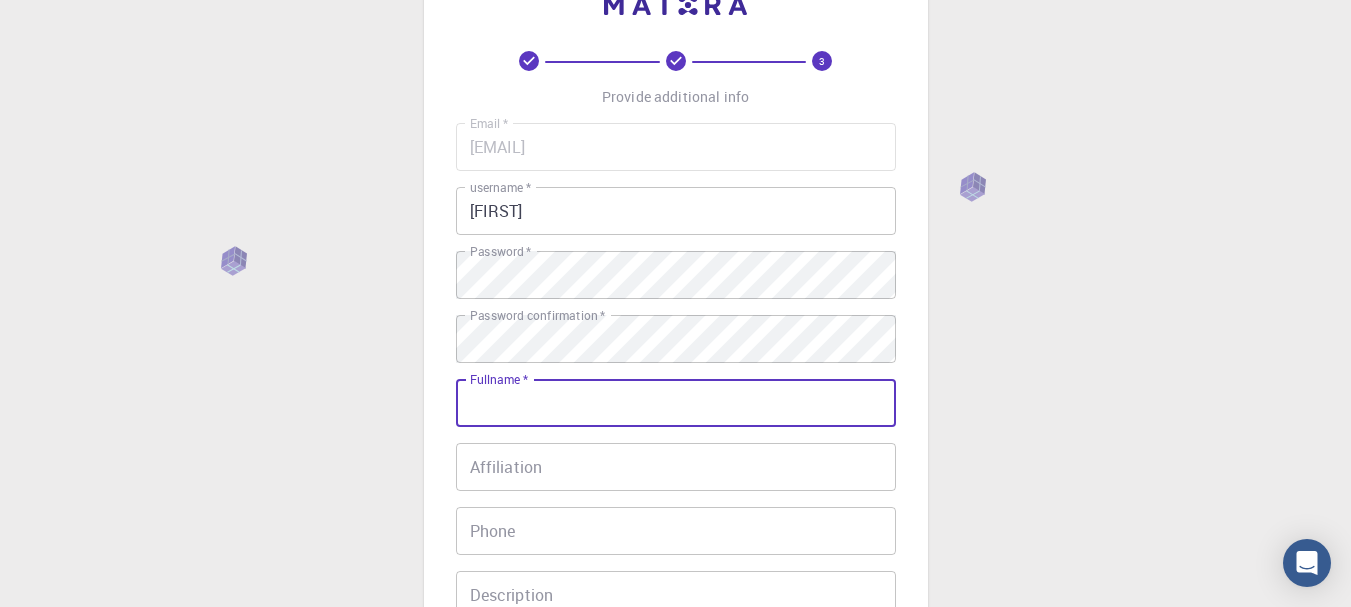 type on "[FIRST] [LAST]" 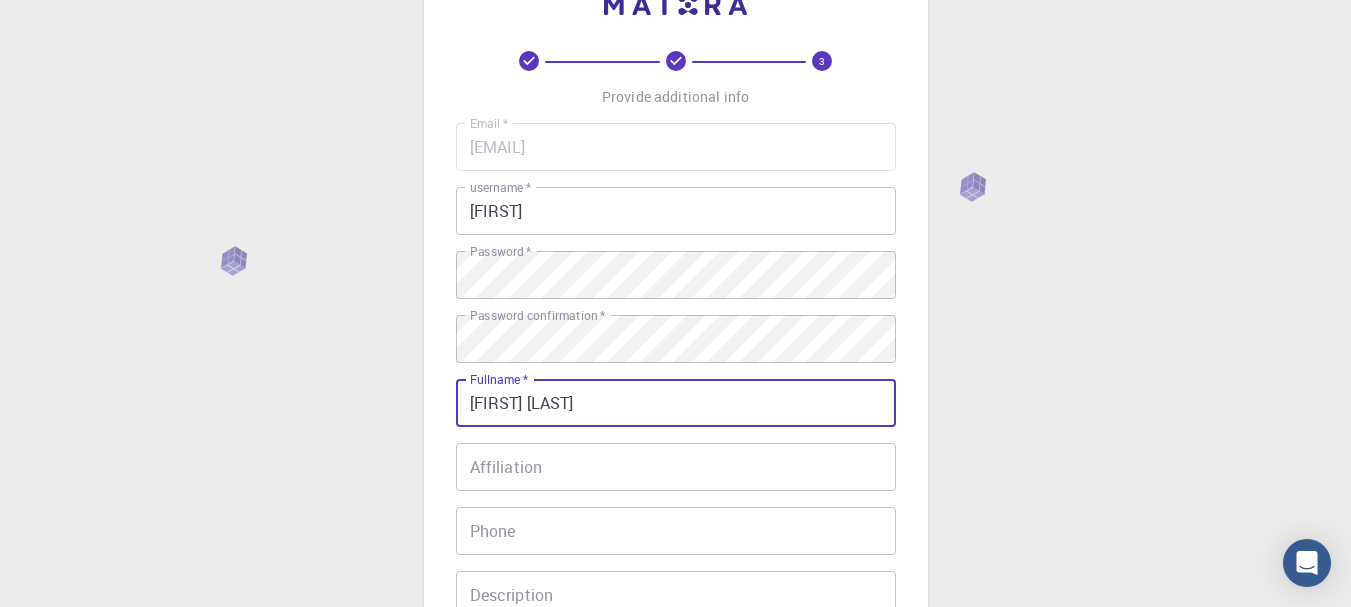 type on "094899836" 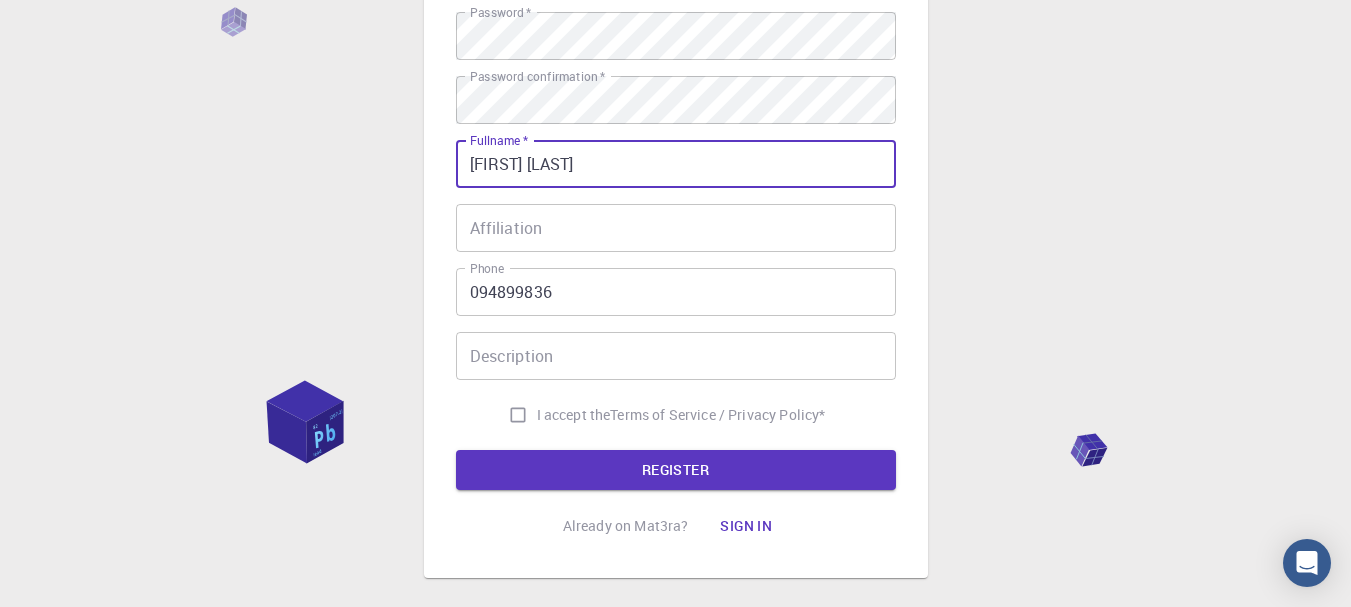 scroll, scrollTop: 369, scrollLeft: 0, axis: vertical 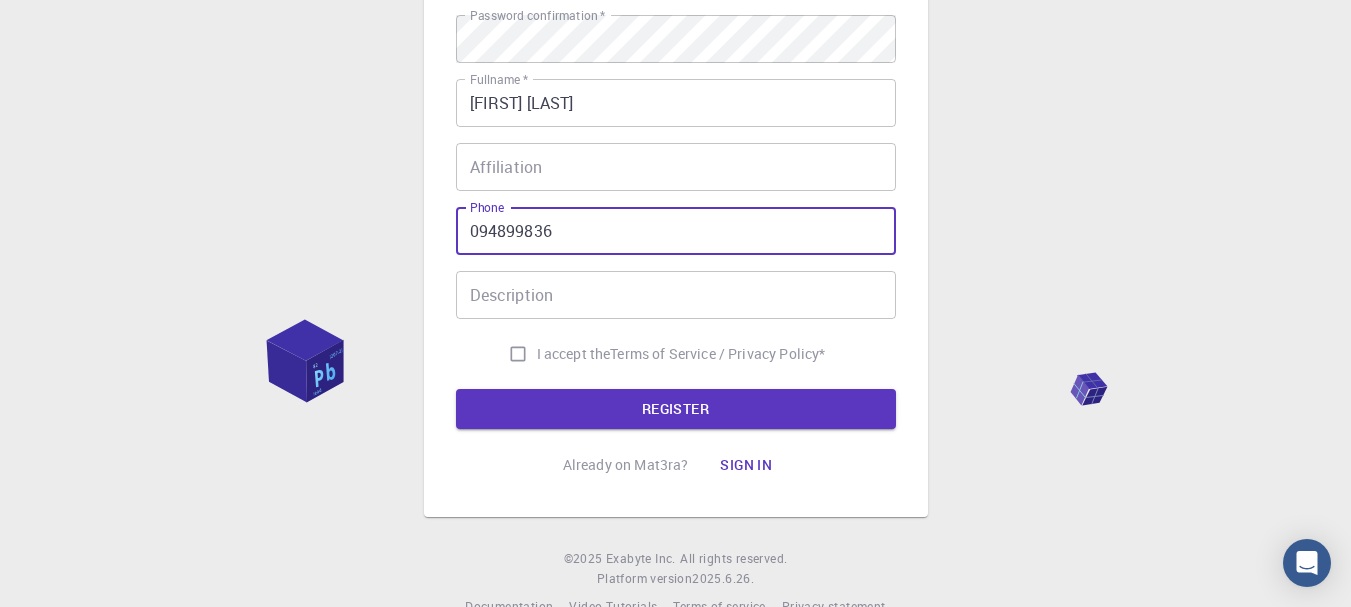 drag, startPoint x: 565, startPoint y: 230, endPoint x: 313, endPoint y: 232, distance: 252.00793 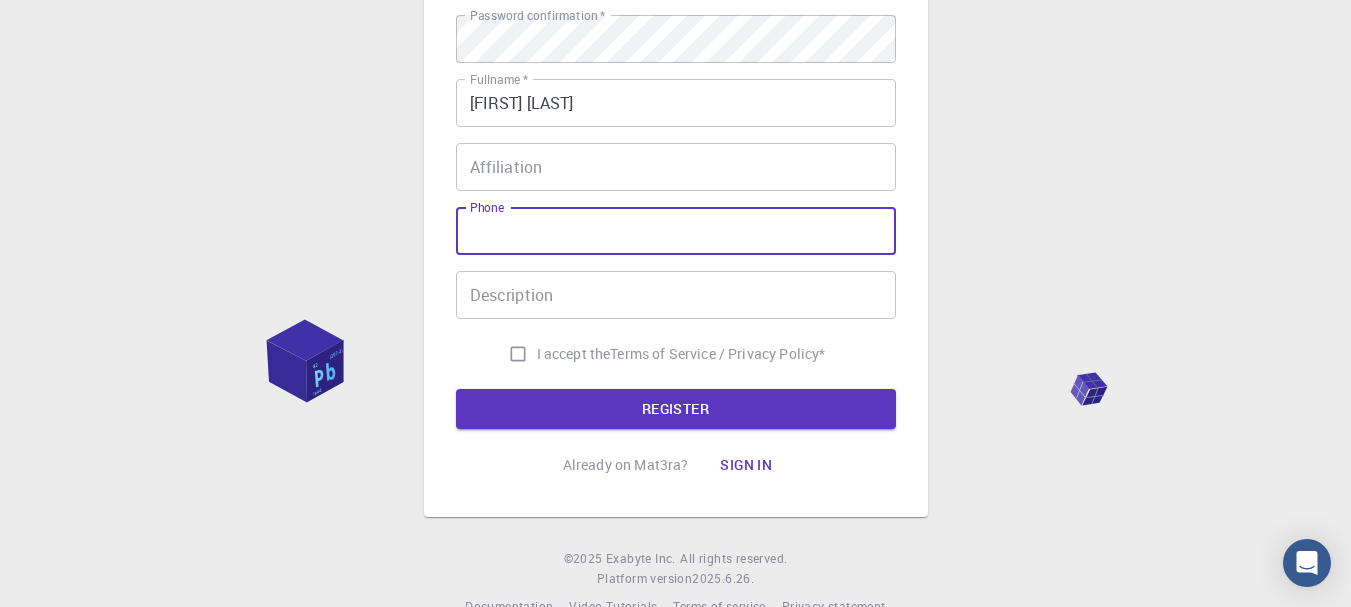 type 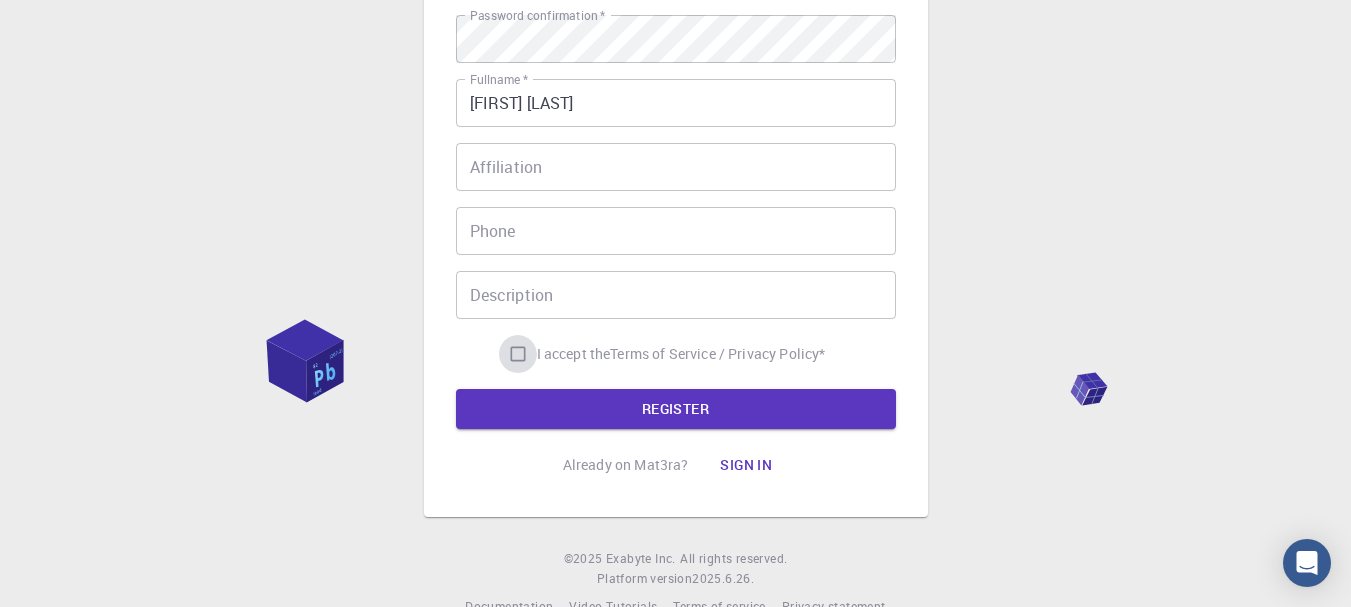 click on "I accept the  Terms of Service / Privacy Policy  *" at bounding box center [518, 354] 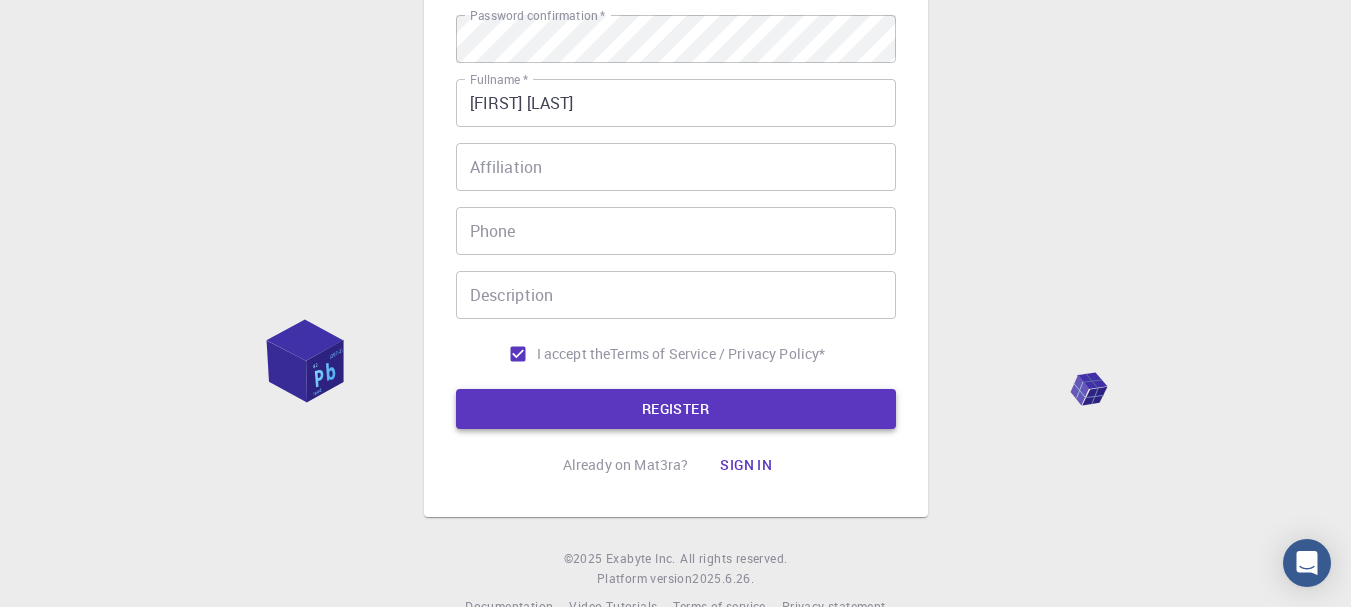 click on "REGISTER" at bounding box center (676, 409) 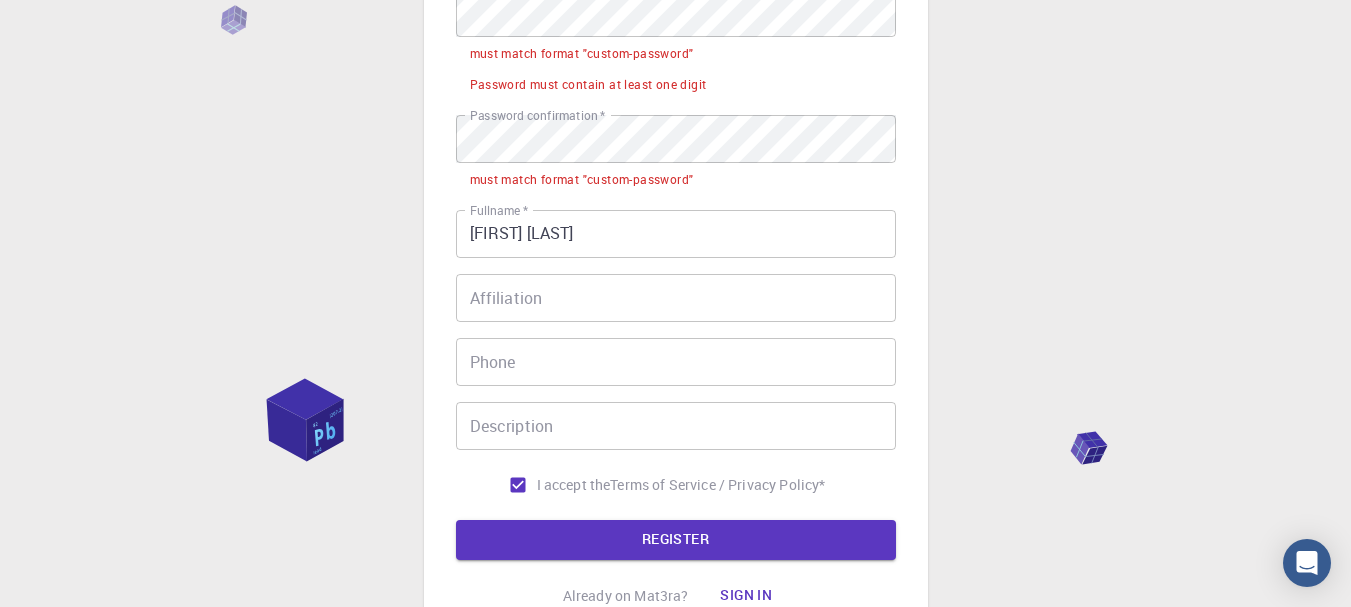 scroll, scrollTop: 82, scrollLeft: 0, axis: vertical 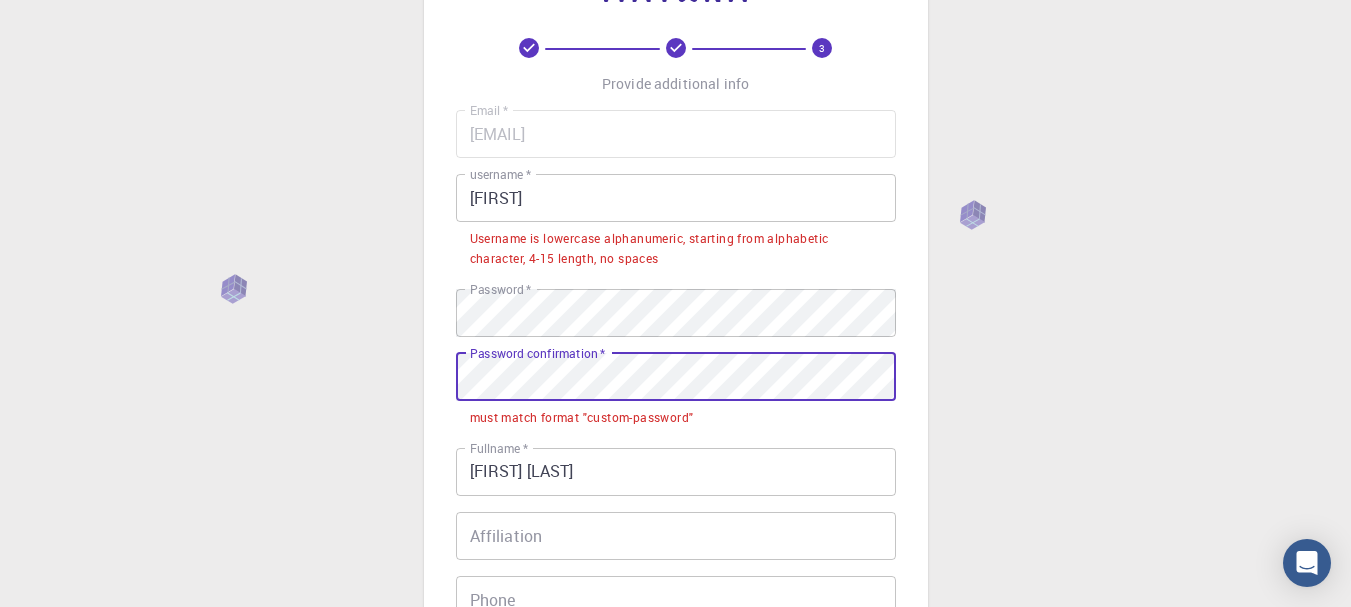 click on "3 Provide additional info Email   * [EMAIL] Email   * username   * [FIRST] username   * Username is lowercase alphanumeric, starting from alphabetic character, 4-15 length, no spaces Password   * Password   * Password confirmation   * Password confirmation   * must match format "custom-password" Fullname   * [FIRST] [LAST] Fullname   * Affiliation Affiliation Phone Phone Description Description I accept the  Terms of Service / Privacy Policy  * REGISTER Already on Mat3ra? Sign in ©  2025   Exabyte Inc.   All rights reserved. Platform version  2025.6.26 . Documentation Video Tutorials Terms of service Privacy statement" at bounding box center [675, 467] 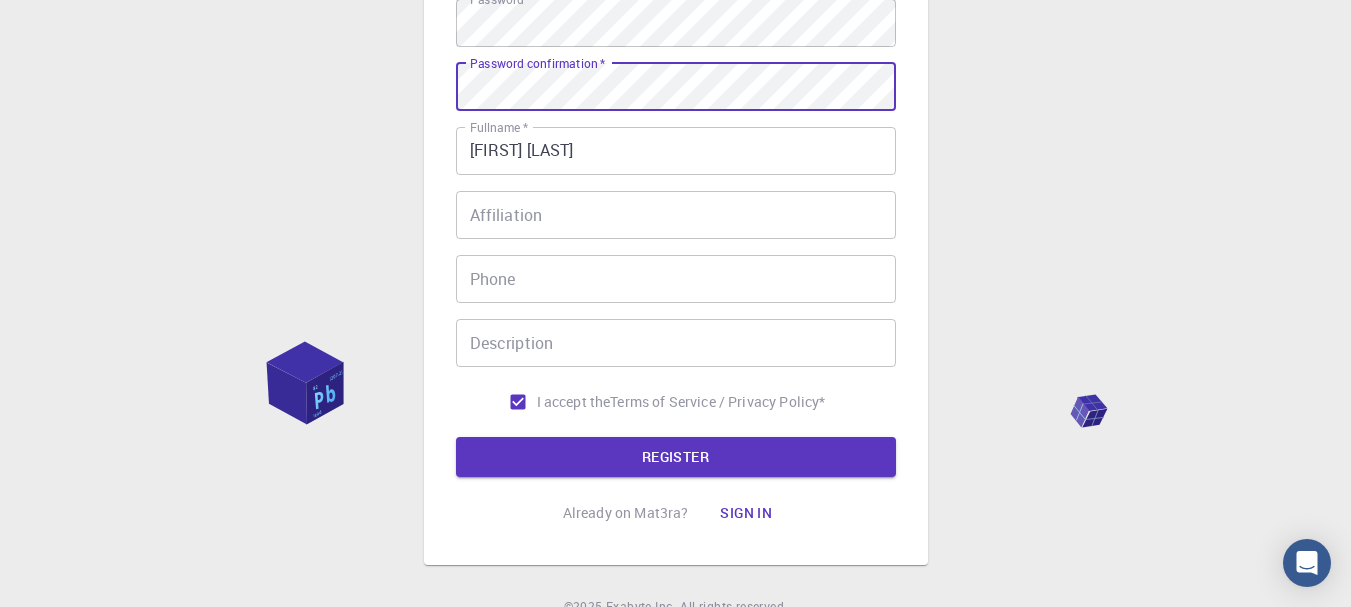 scroll, scrollTop: 382, scrollLeft: 0, axis: vertical 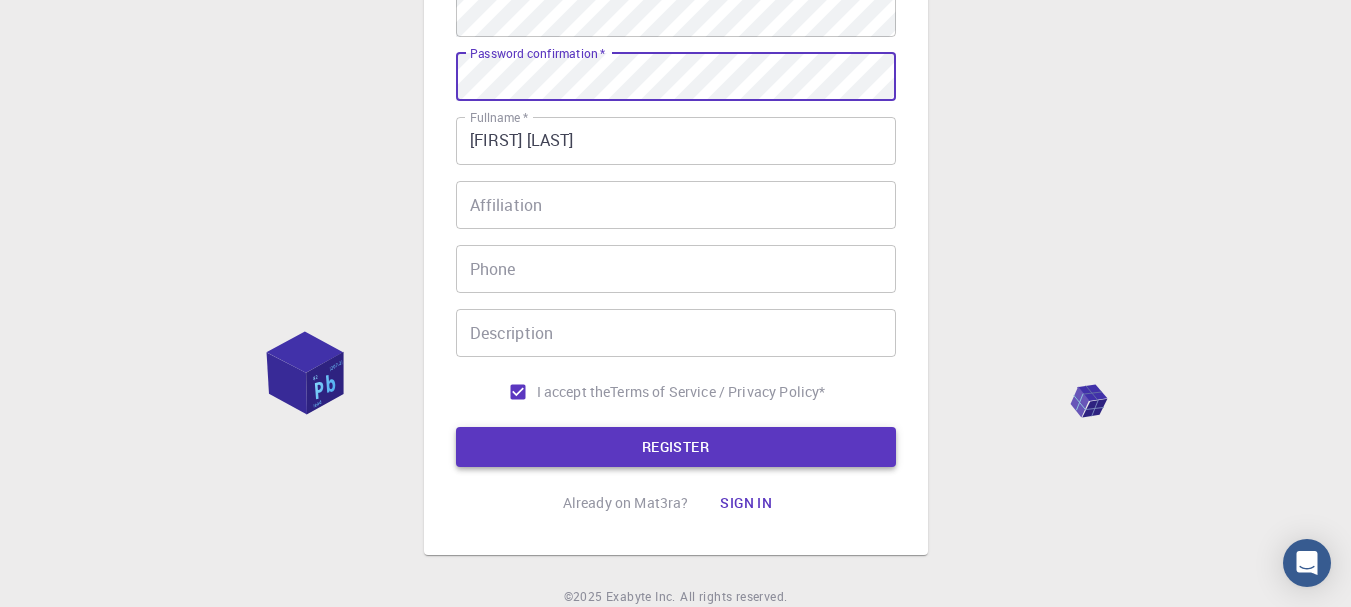 click on "REGISTER" at bounding box center (676, 447) 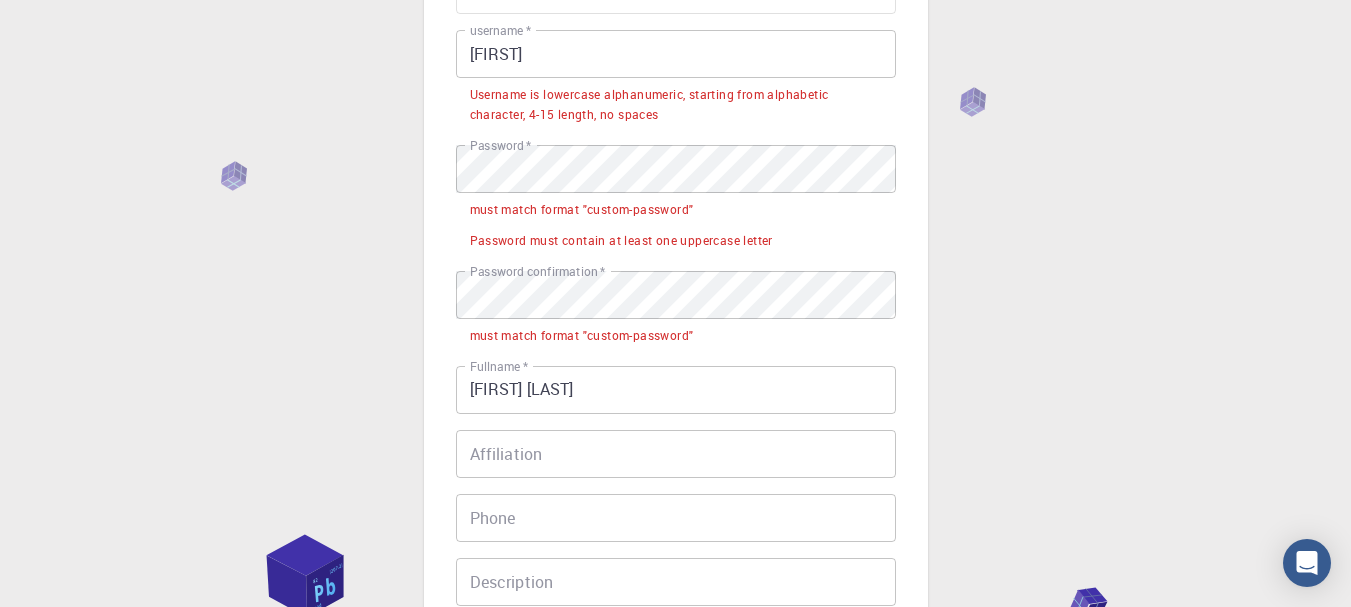 scroll, scrollTop: 182, scrollLeft: 0, axis: vertical 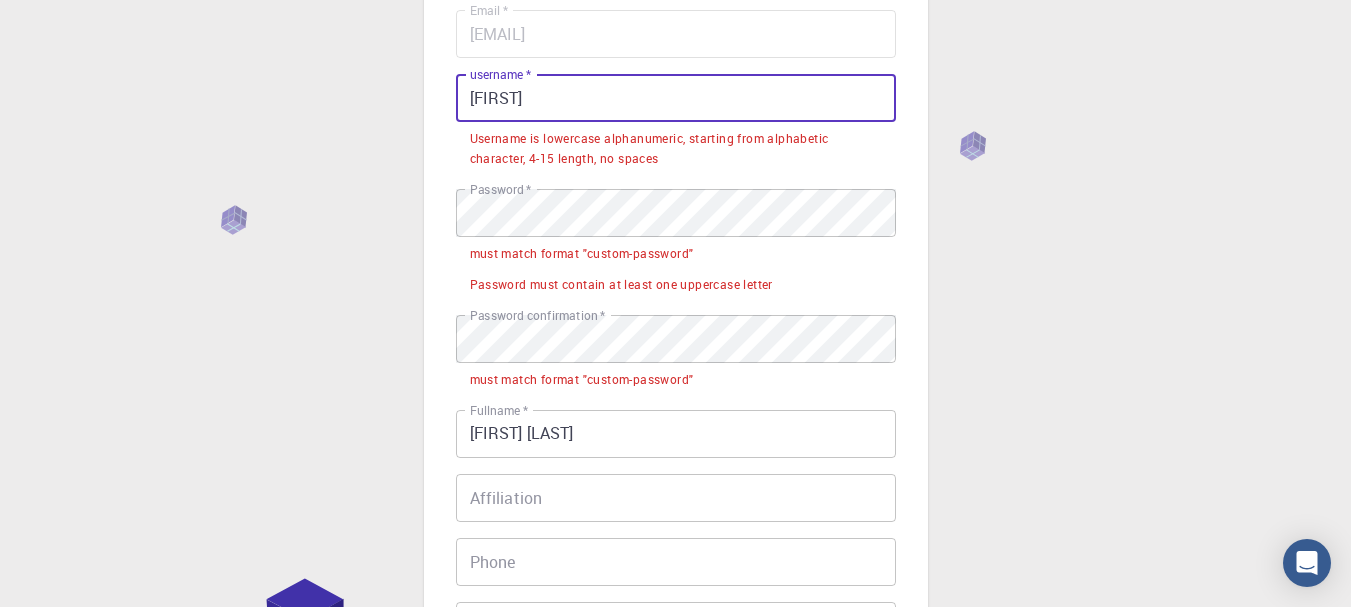 drag, startPoint x: 532, startPoint y: 92, endPoint x: 358, endPoint y: 94, distance: 174.01149 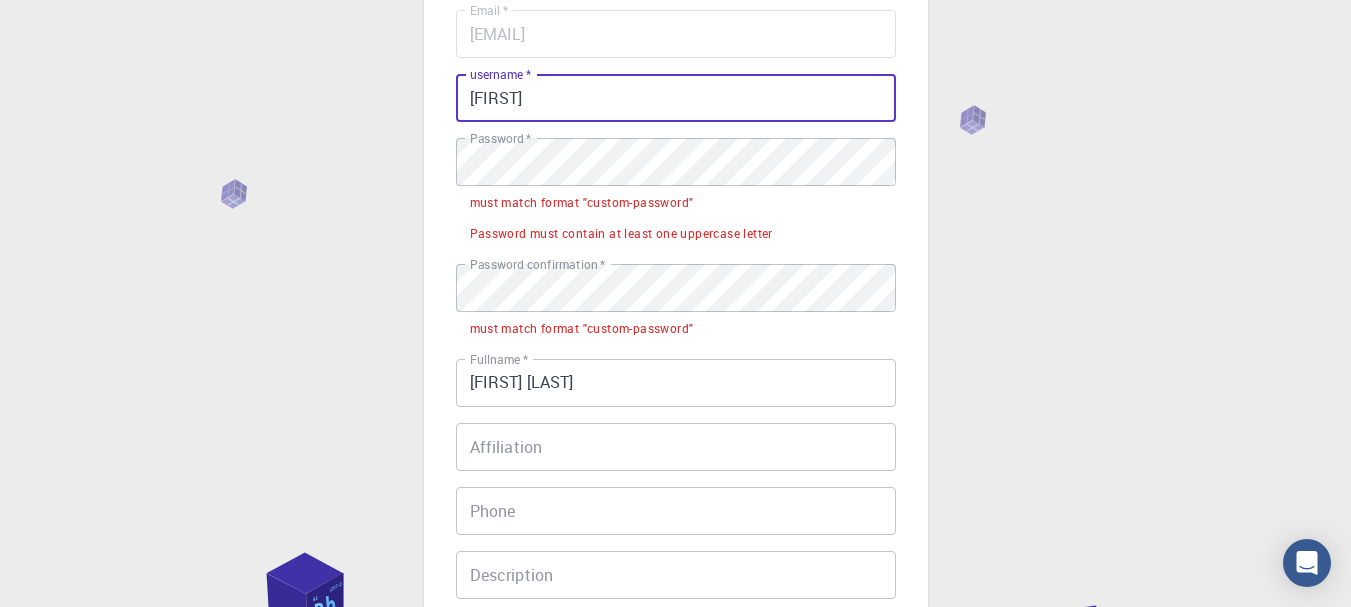 click on "[FIRST]" at bounding box center (676, 98) 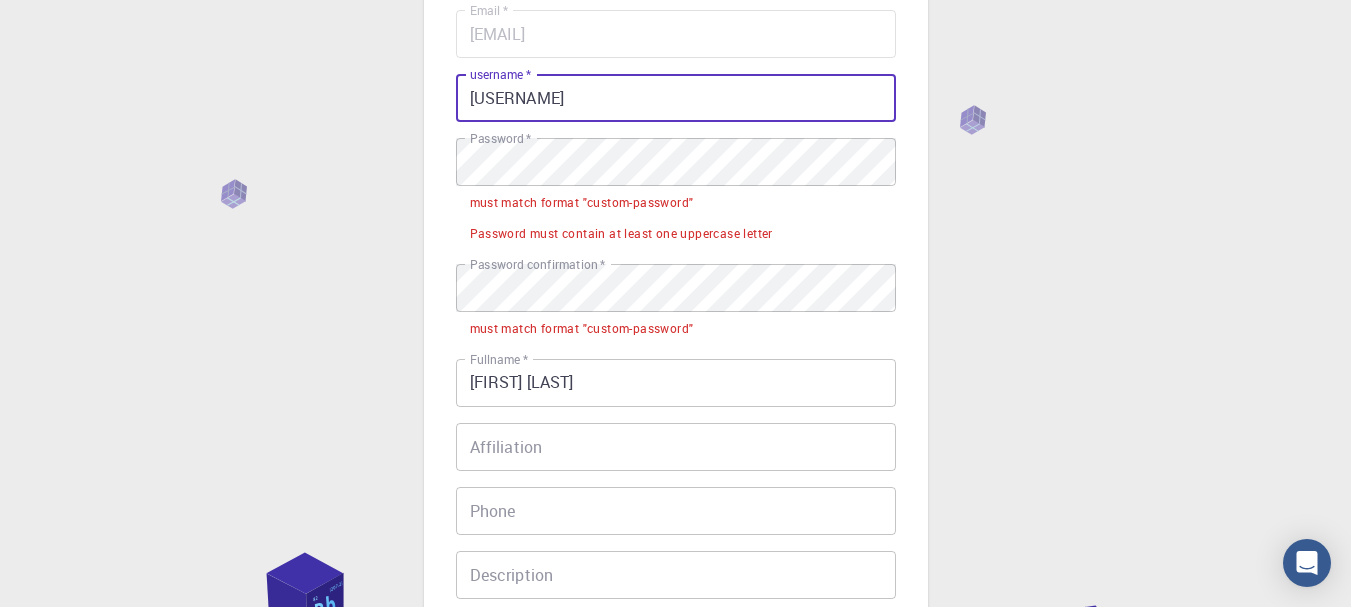 type on "[USERNAME]" 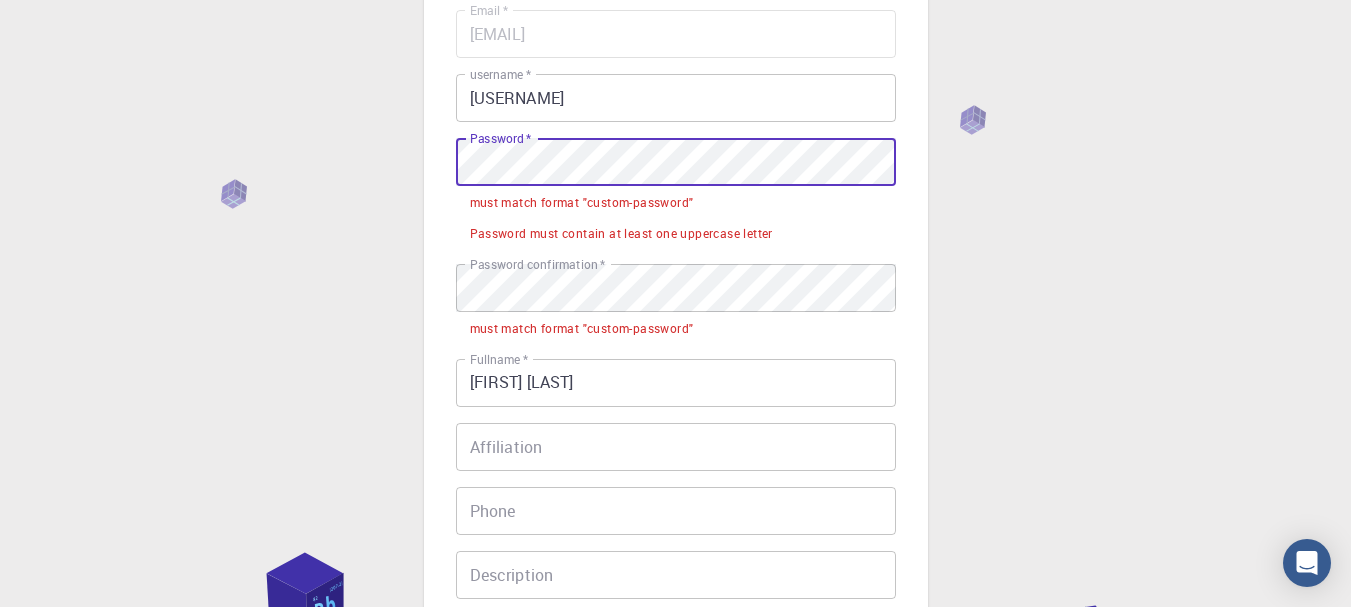 click on "3 Provide additional info Email   * [EMAIL] Email   * username   * [USERNAME] username   * Password   * Password   * must match format "custom-password" Password must contain at least one uppercase letter Password confirmation   * Password confirmation   * must match format "custom-password" Fullname   * [FIRST] [LAST] Fullname   * Affiliation Affiliation Phone Phone Description Description I accept the  Terms of Service / Privacy Policy  * REGISTER Already on Mat3ra? Sign in ©  2025   Exabyte Inc.   All rights reserved. Platform version  2025.6.26 . Documentation Video Tutorials Terms of service Privacy statement" at bounding box center (675, 373) 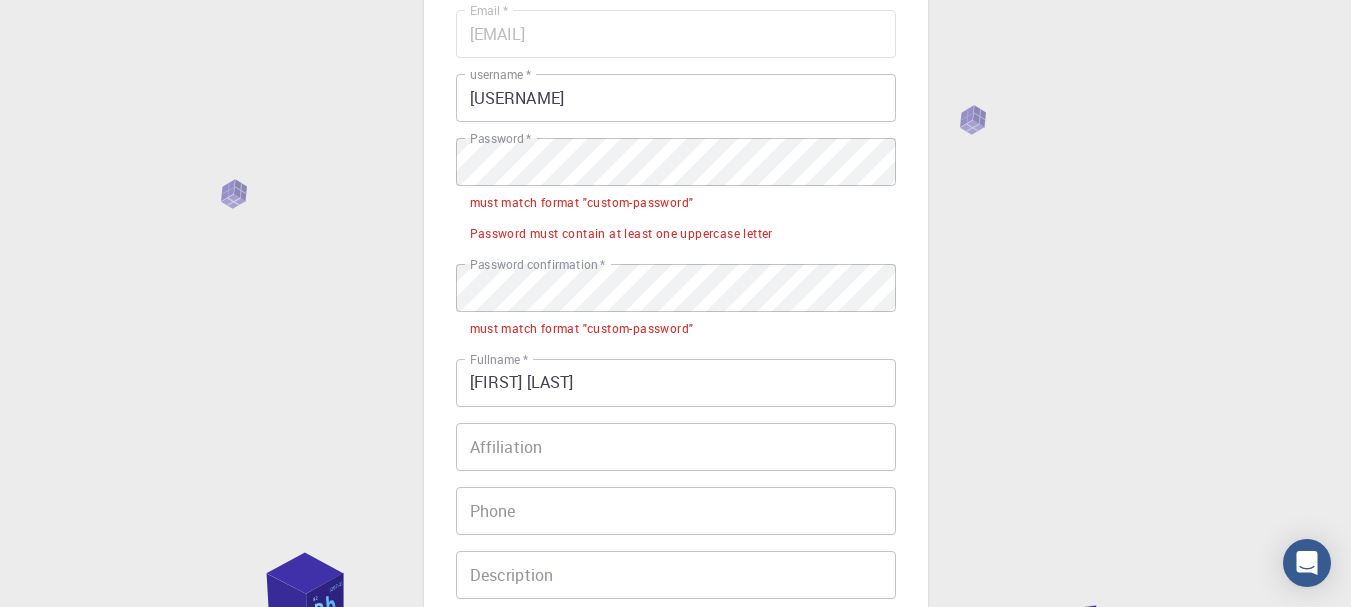 click on "3 Provide additional info Email   * [EMAIL] Email   * username   * [USERNAME] username   * Password   * Password   * must match format "custom-password" Password must contain at least one uppercase letter Password confirmation   * Password confirmation   * must match format "custom-password" Fullname   * [FIRST] [LAST] Fullname   * Affiliation Affiliation Phone Phone Description Description I accept the  Terms of Service / Privacy Policy  * REGISTER Already on Mat3ra? Sign in ©  2025   Exabyte Inc.   All rights reserved. Platform version  2025.6.26 . Documentation Video Tutorials Terms of service Privacy statement" at bounding box center (675, 373) 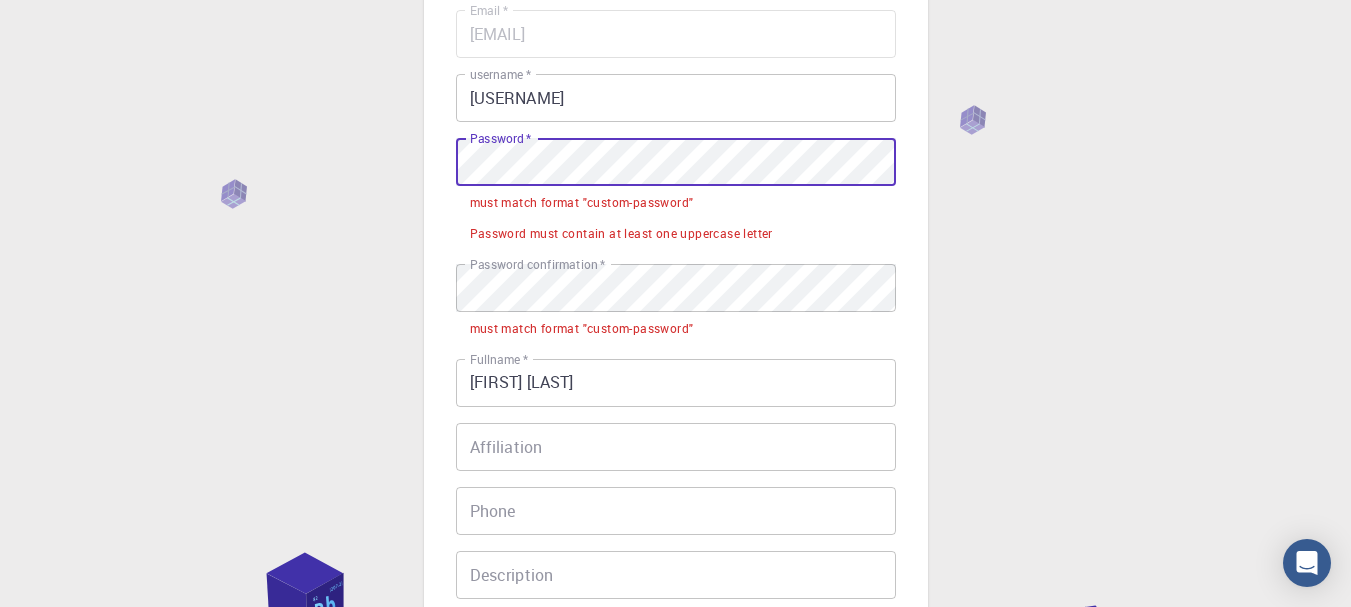click on "3 Provide additional info Email   * [EMAIL] Email   * username   * [USERNAME] username   * Password   * Password   * must match format "custom-password" Password must contain at least one uppercase letter Password confirmation   * Password confirmation   * must match format "custom-password" Fullname   * [FIRST] [LAST] Fullname   * Affiliation Affiliation Phone Phone Description Description I accept the  Terms of Service / Privacy Policy  * REGISTER Already on Mat3ra? Sign in" at bounding box center (676, 323) 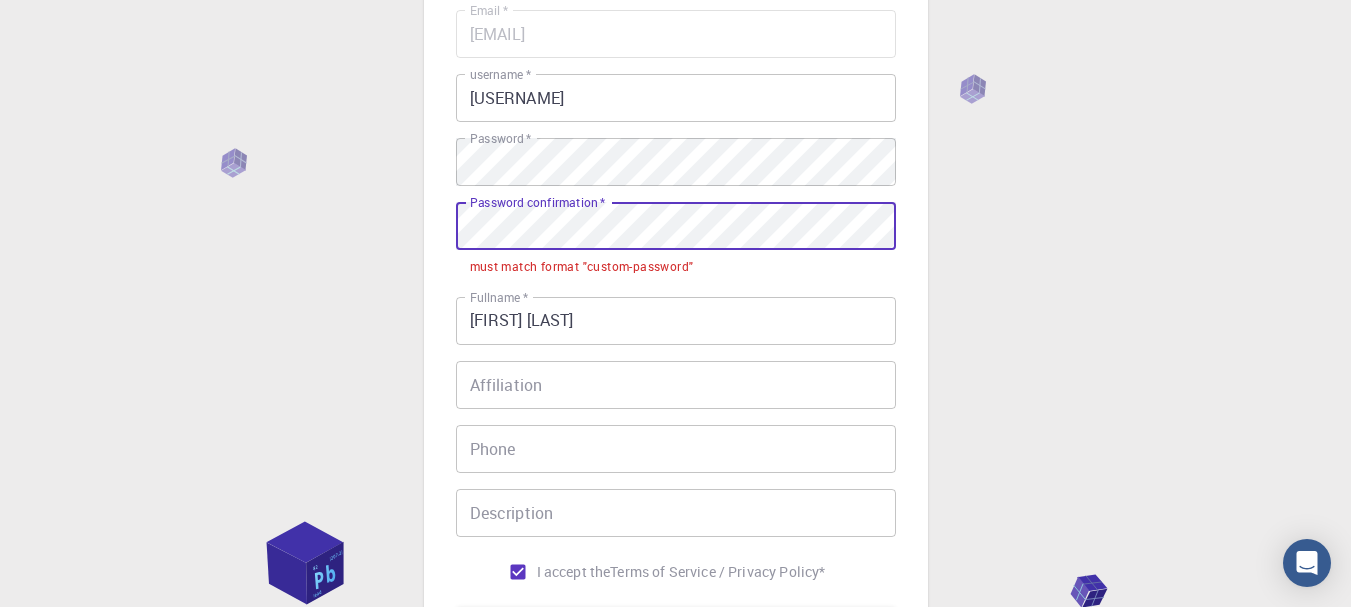 click on "3 Provide additional info Email   * [EMAIL] Email   * username   * [USERNAME] username   * Password   * Password   * Password confirmation   * Password confirmation   * must match format "custom-password" Fullname   * [FIRST] [LAST] Fullname   * Affiliation Affiliation Phone Phone Description Description I accept the  Terms of Service / Privacy Policy  * REGISTER Already on Mat3ra? Sign in" at bounding box center [676, 292] 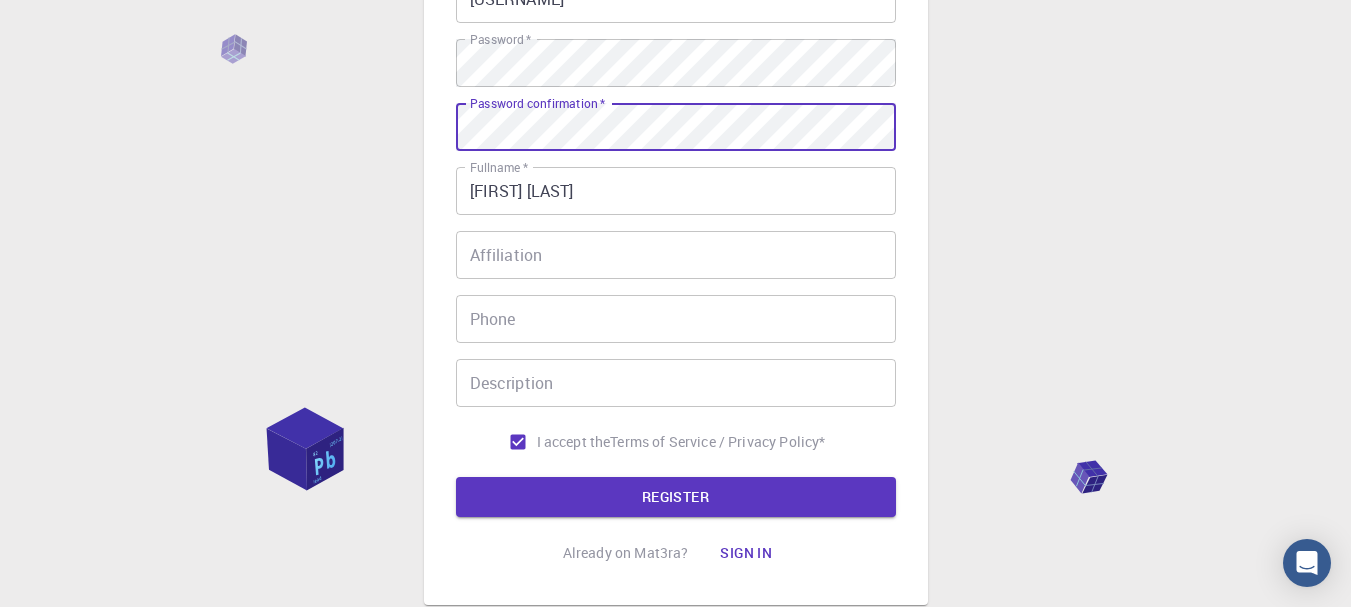 scroll, scrollTop: 282, scrollLeft: 0, axis: vertical 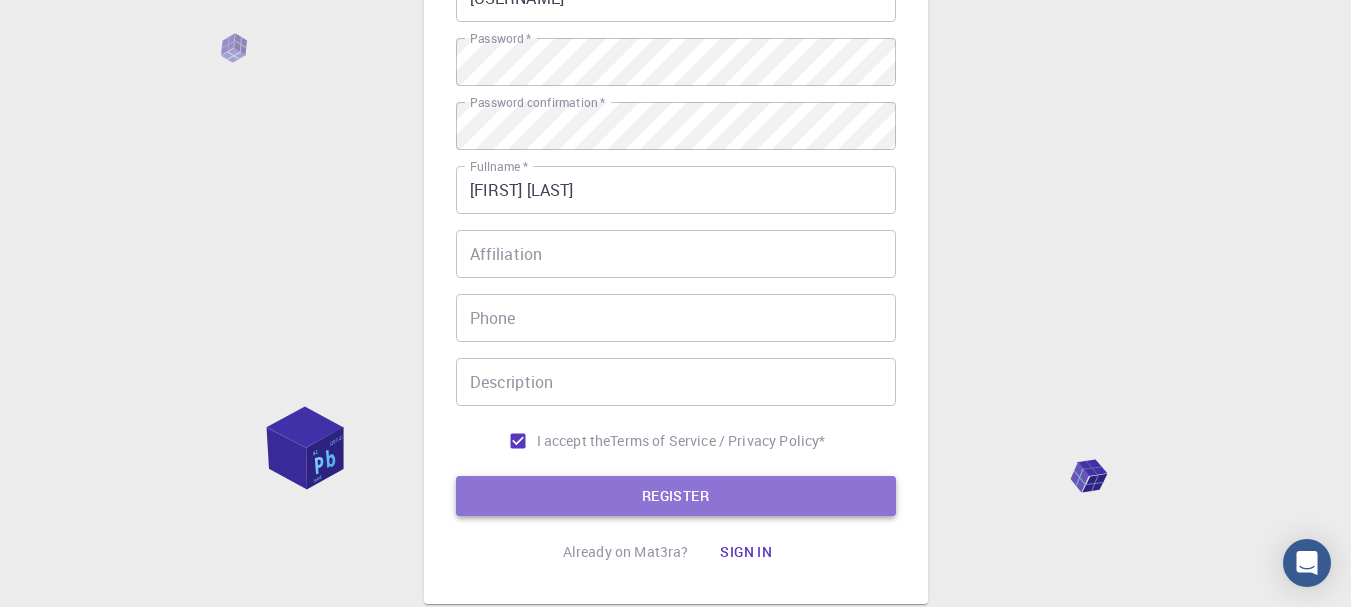 click on "REGISTER" at bounding box center [676, 496] 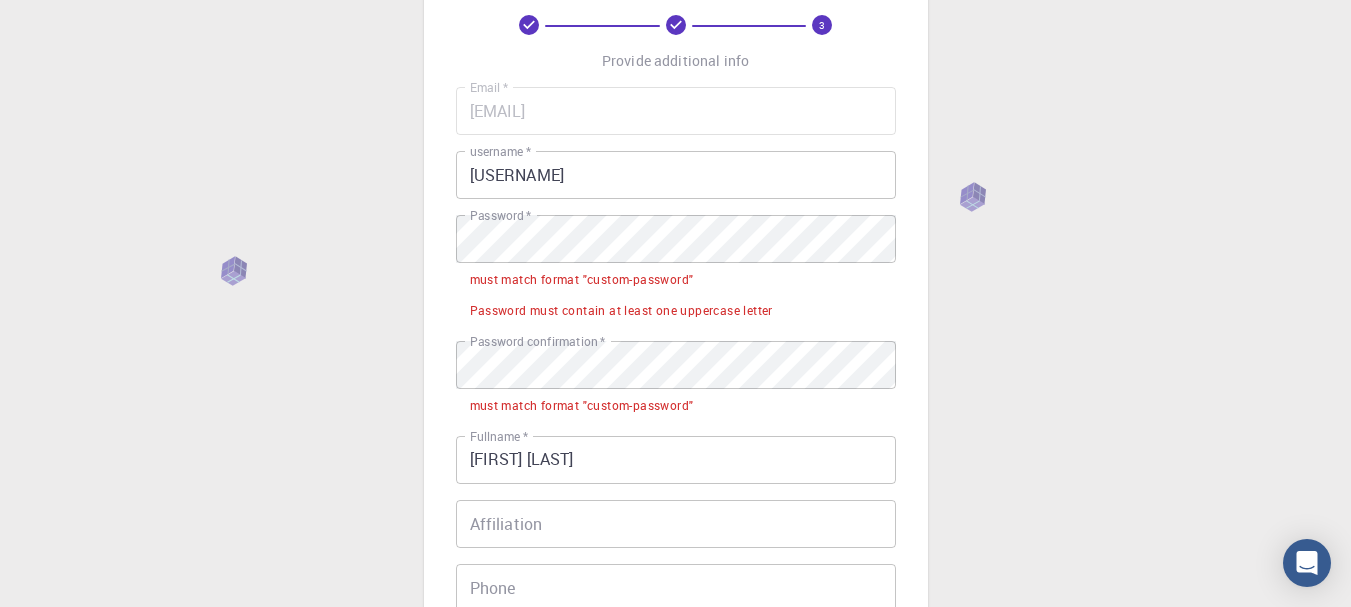 scroll, scrollTop: 200, scrollLeft: 0, axis: vertical 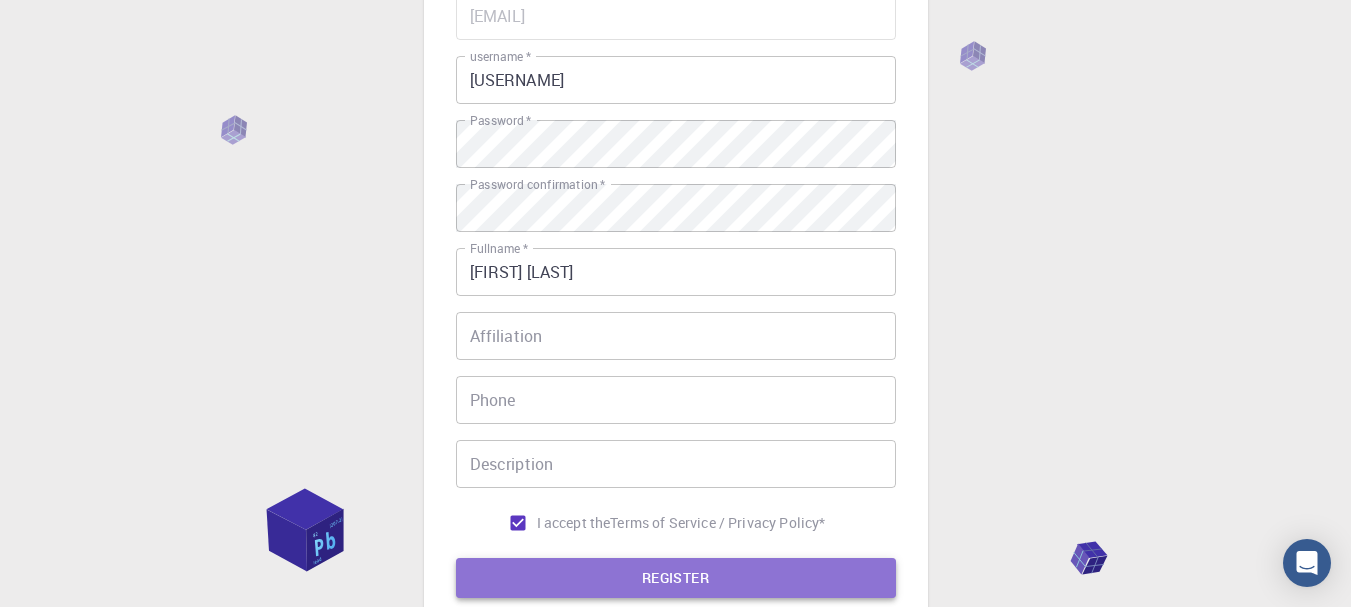 click on "REGISTER" at bounding box center (676, 578) 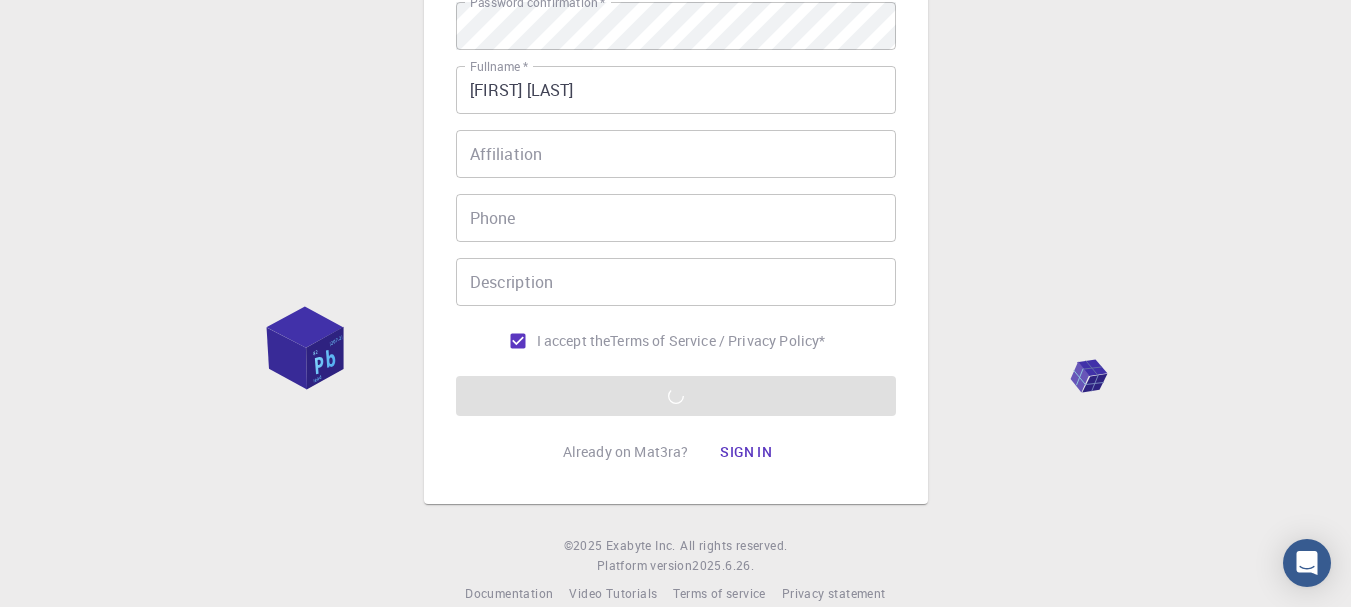 scroll, scrollTop: 411, scrollLeft: 0, axis: vertical 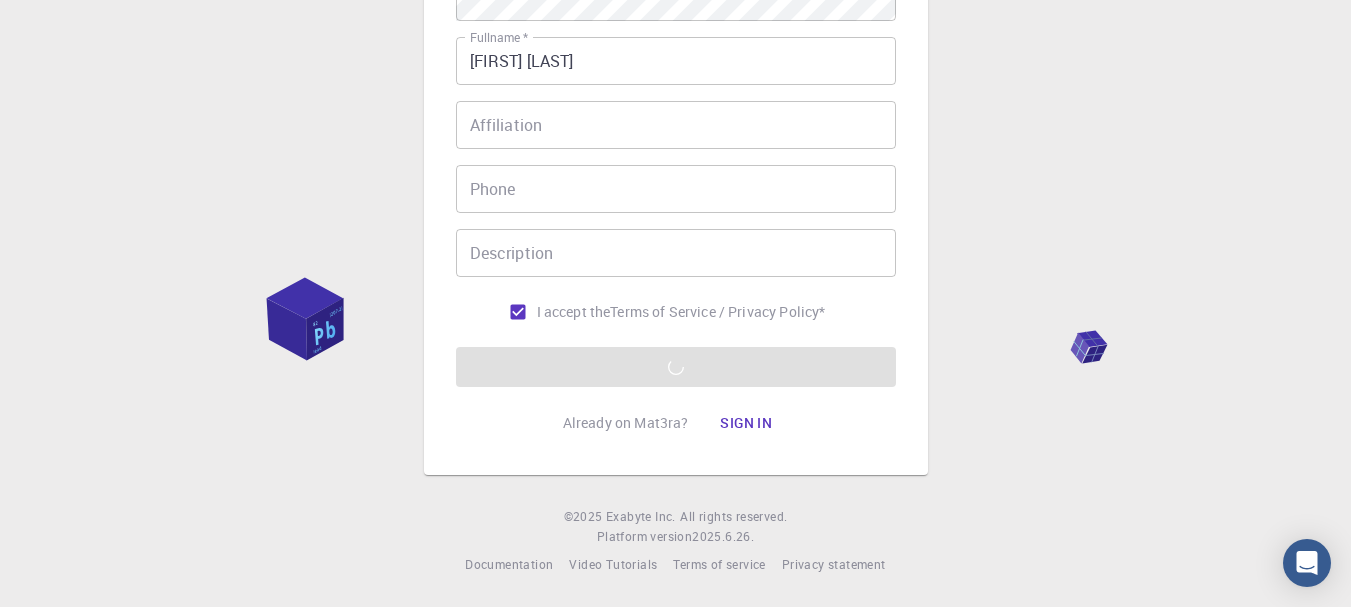 click on "3 Provide additional info Email   * [EMAIL] Email   * username   * [USERNAME] username   * Password   * Password   * Password confirmation   * Password confirmation   * Fullname   * [FIRST] [LAST] Fullname   * Affiliation Affiliation Phone Phone Description Description I accept the  Terms of Service / Privacy Policy  * REGISTER Already on Mat3ra? Sign in ©  2025   Exabyte Inc.   All rights reserved. Platform version  2025.6.26 . Documentation Video Tutorials Terms of service Privacy statement" at bounding box center [675, 98] 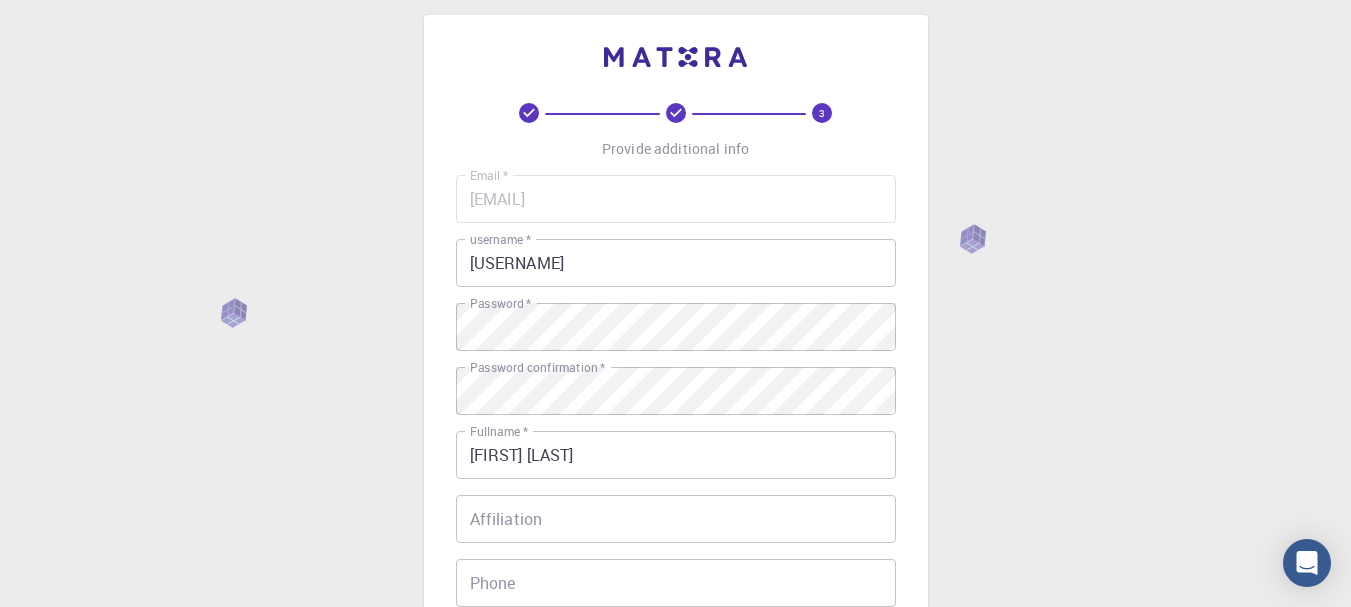 scroll, scrollTop: 11, scrollLeft: 0, axis: vertical 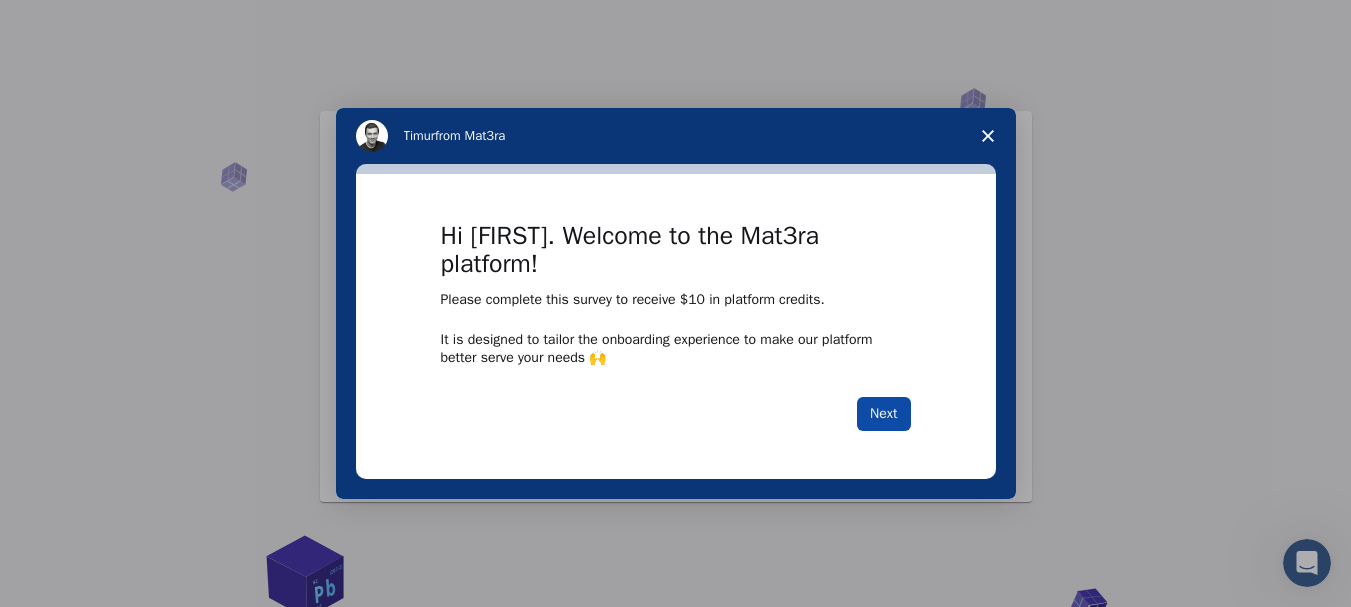 click on "Next" at bounding box center (883, 414) 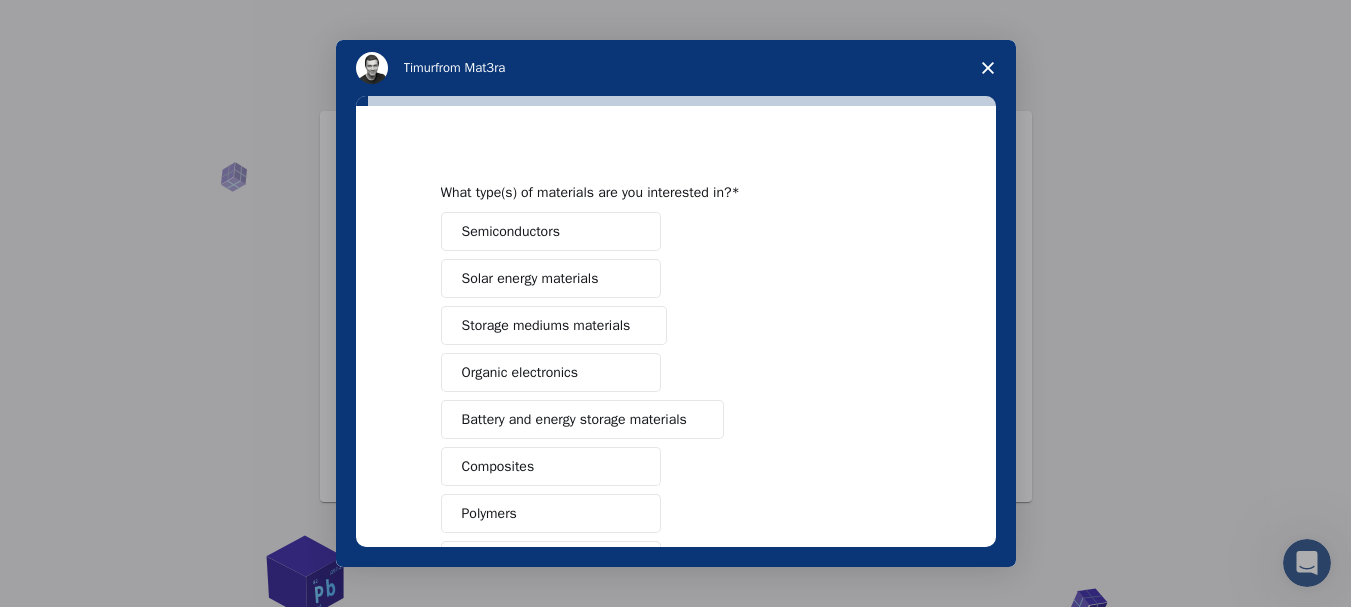 scroll, scrollTop: 0, scrollLeft: 0, axis: both 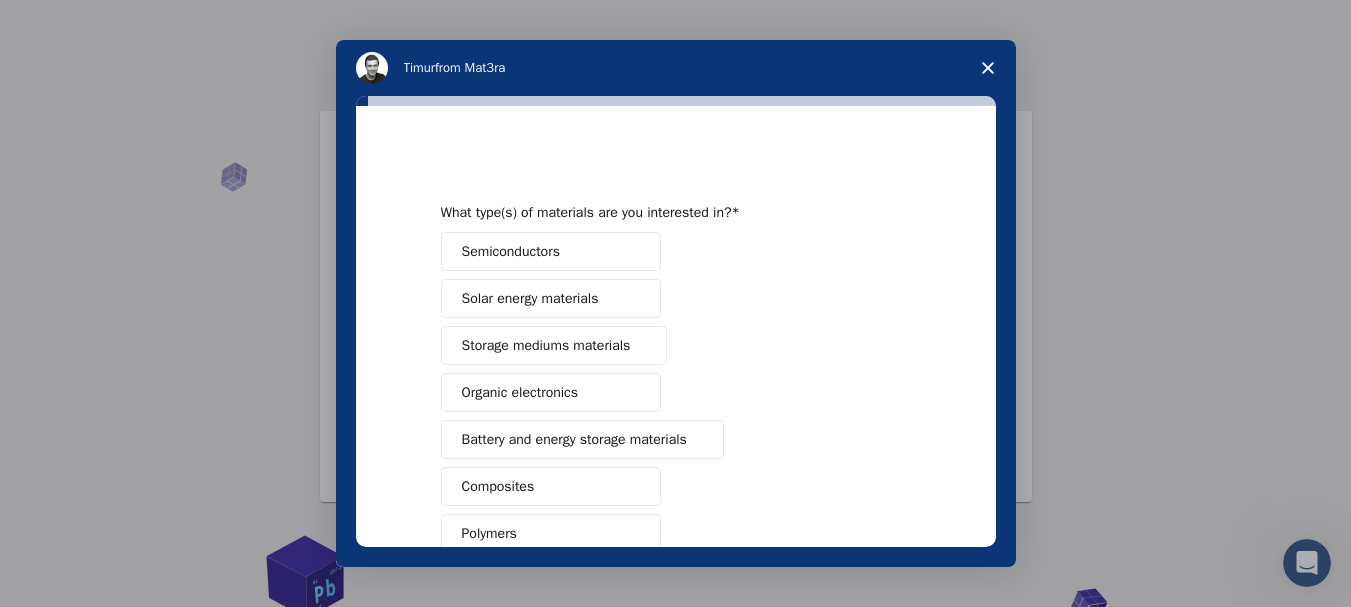 click on "Semiconductors" at bounding box center (511, 251) 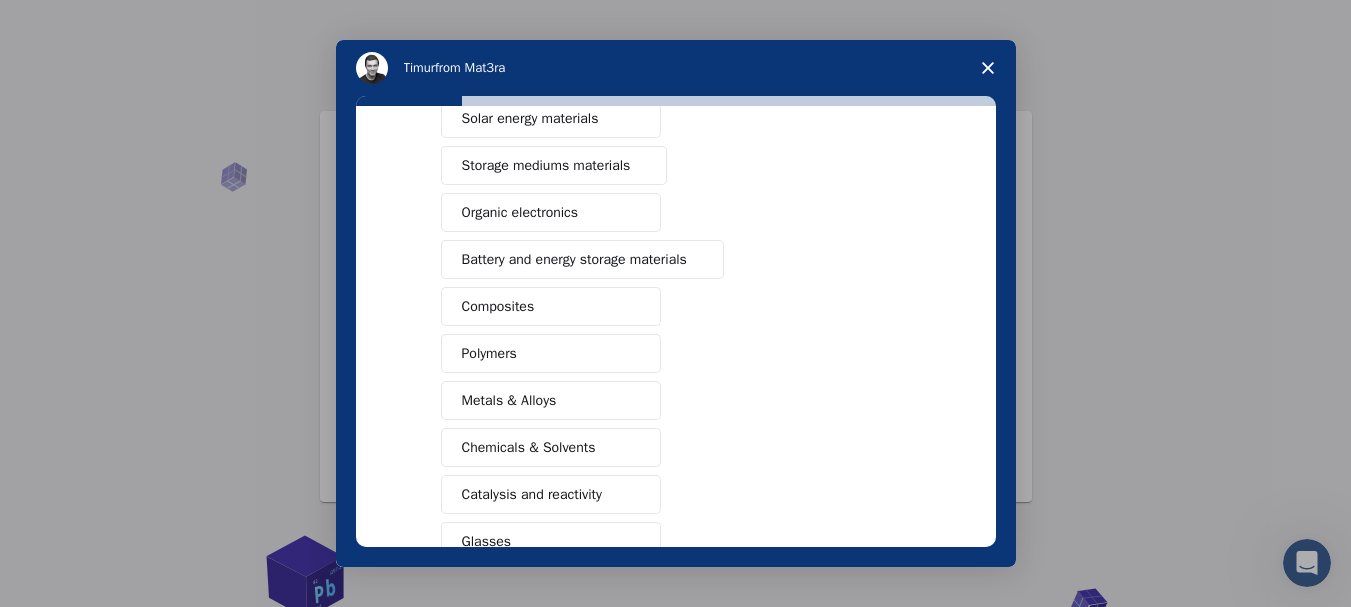 scroll, scrollTop: 358, scrollLeft: 0, axis: vertical 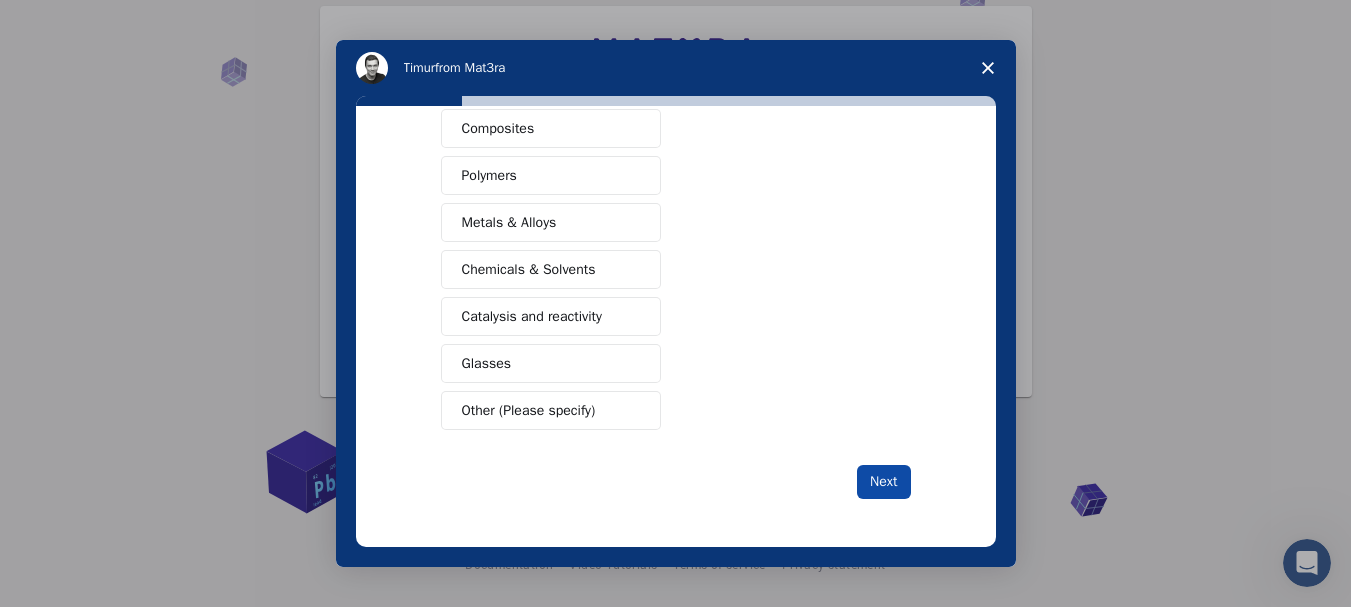 click on "Next" at bounding box center [883, 482] 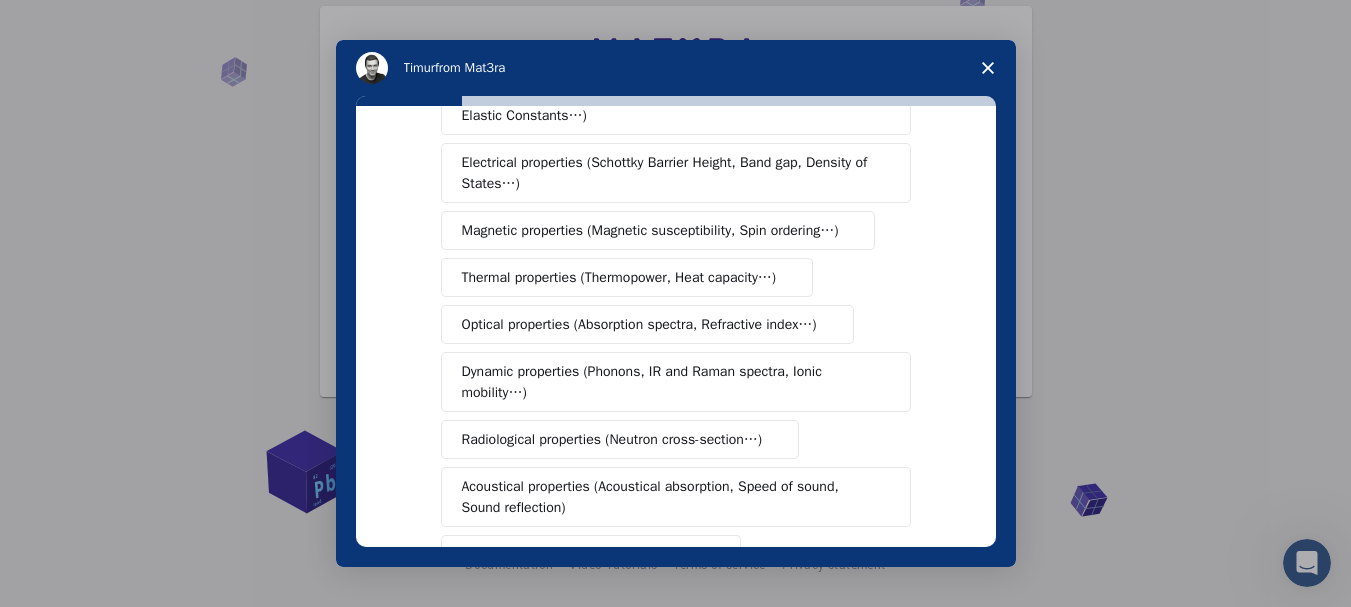scroll, scrollTop: 0, scrollLeft: 0, axis: both 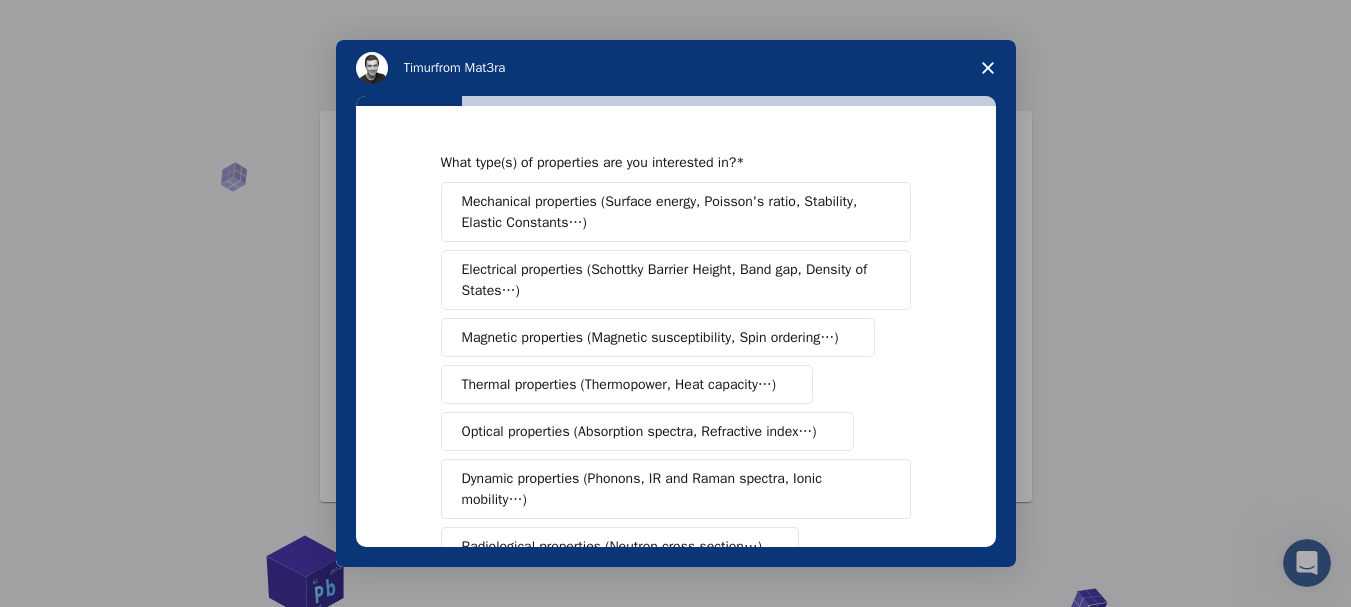 click on "Mechanical properties (Surface energy, Poisson's ratio, Stability, Elastic Constants…)" at bounding box center [669, 212] 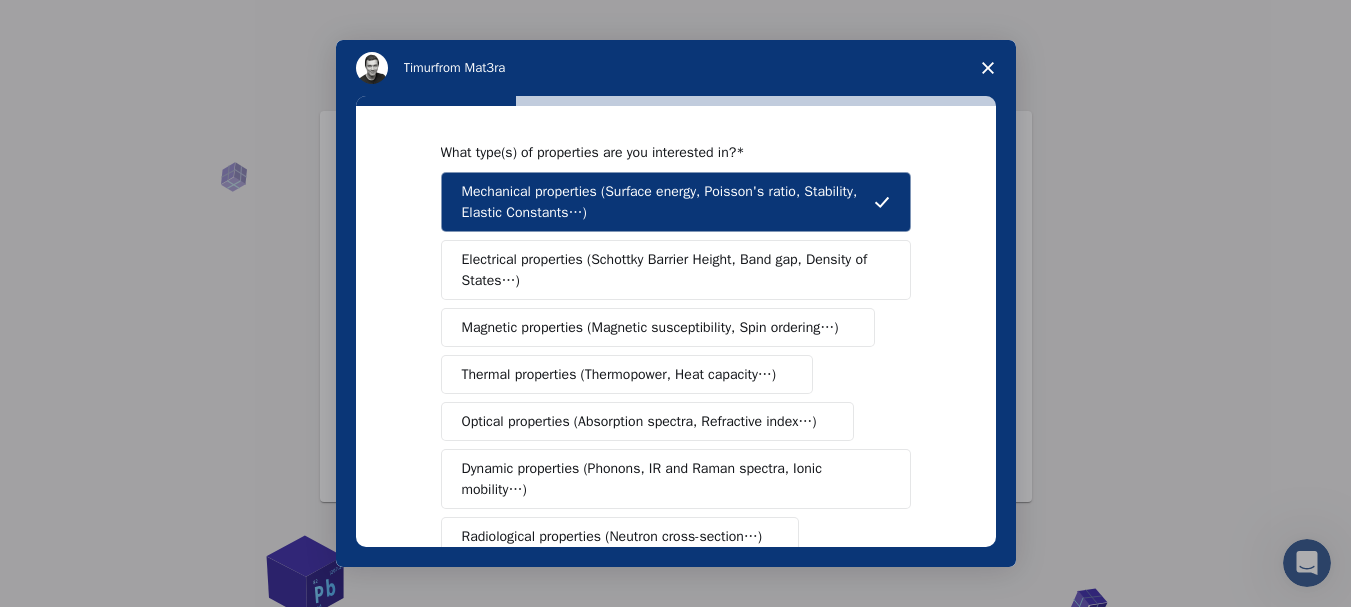 scroll, scrollTop: 0, scrollLeft: 0, axis: both 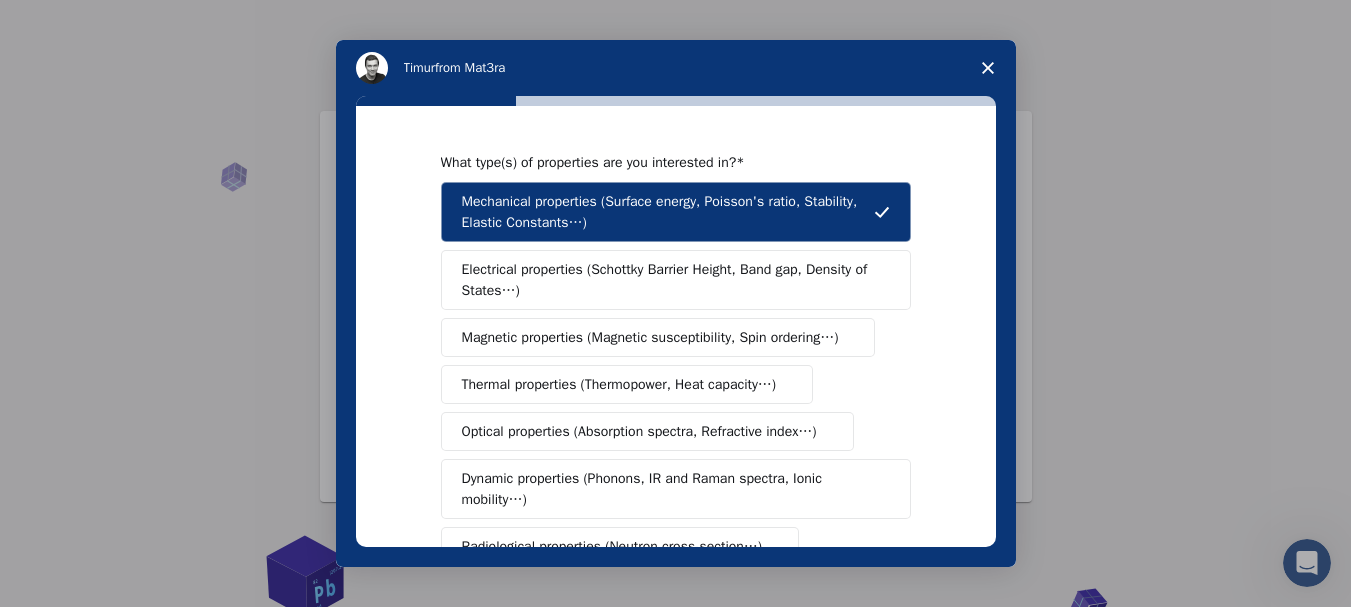 click on "Electrical properties (Schottky Barrier Height, Band gap, Density of States…)" at bounding box center [669, 280] 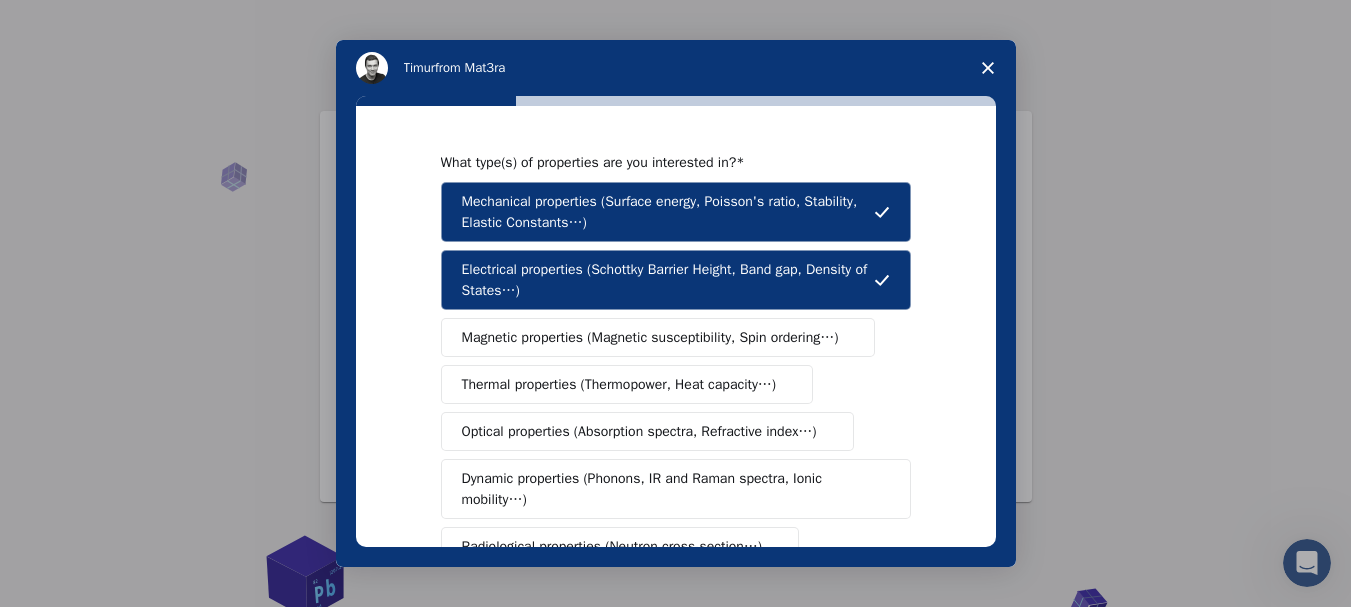 click on "Magnetic properties (Magnetic susceptibility, Spin ordering…)" at bounding box center [650, 337] 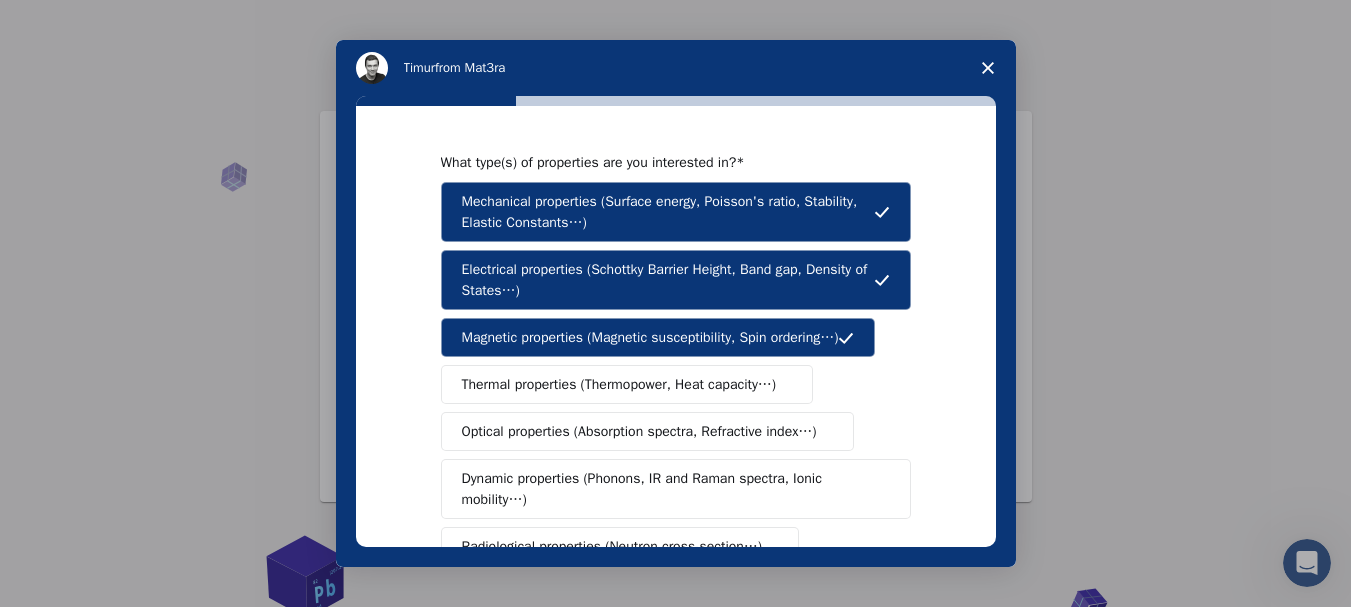 click on "Thermal properties (Thermopower, Heat capacity…)" at bounding box center (619, 384) 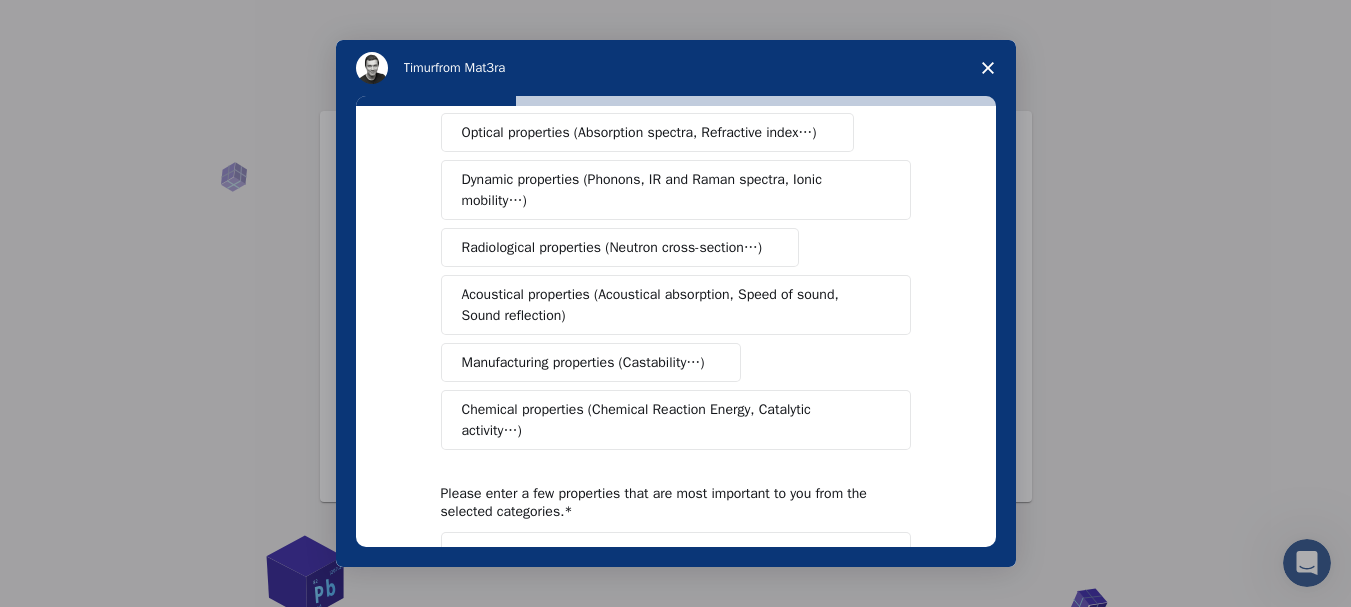 scroll, scrollTop: 300, scrollLeft: 0, axis: vertical 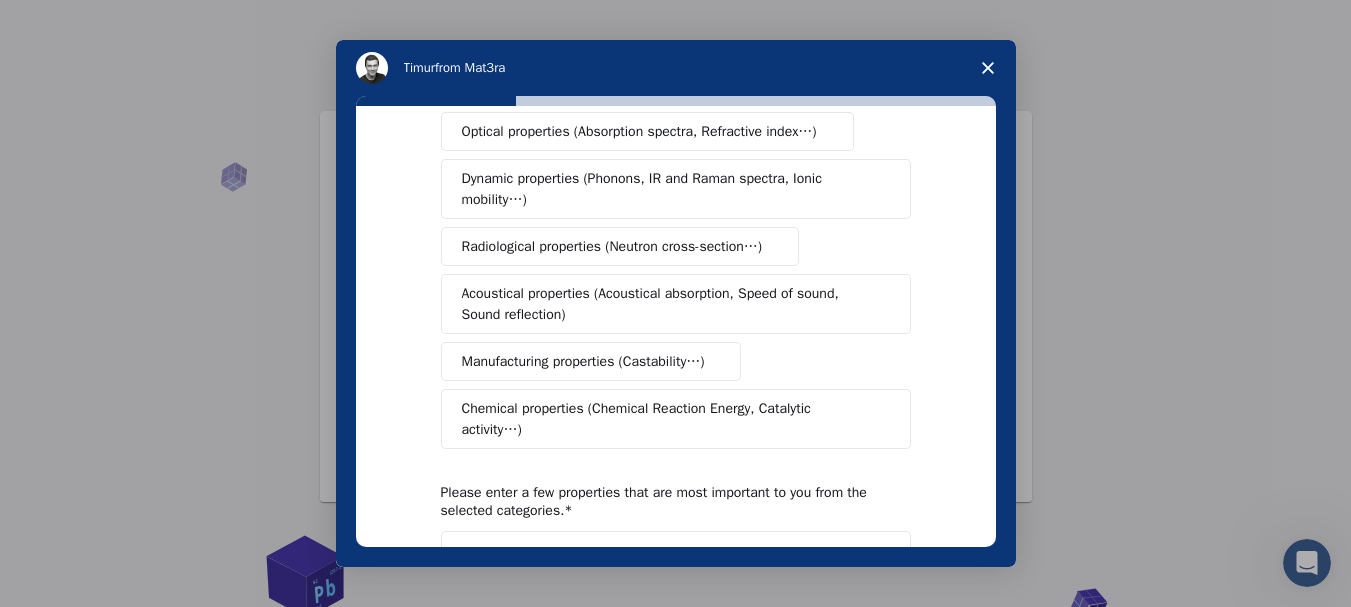 click on "Optical properties (Absorption spectra, Refractive index…)" at bounding box center [639, 131] 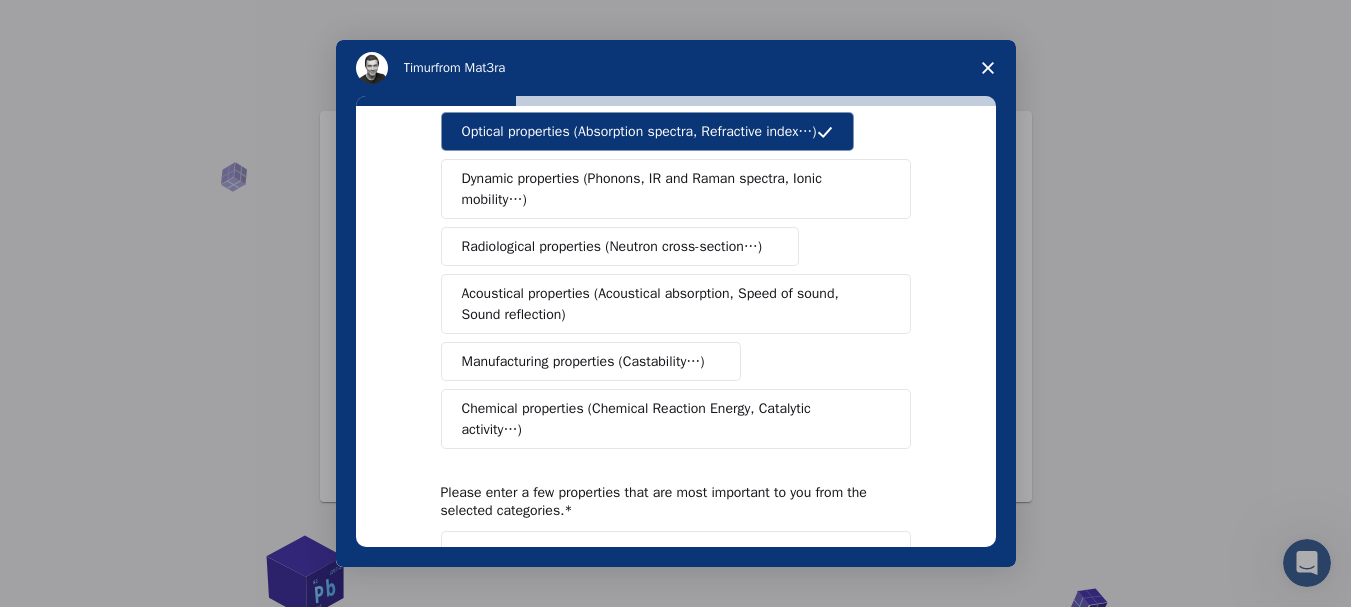 click on "Radiological properties (Neutron cross-section…)" at bounding box center (612, 246) 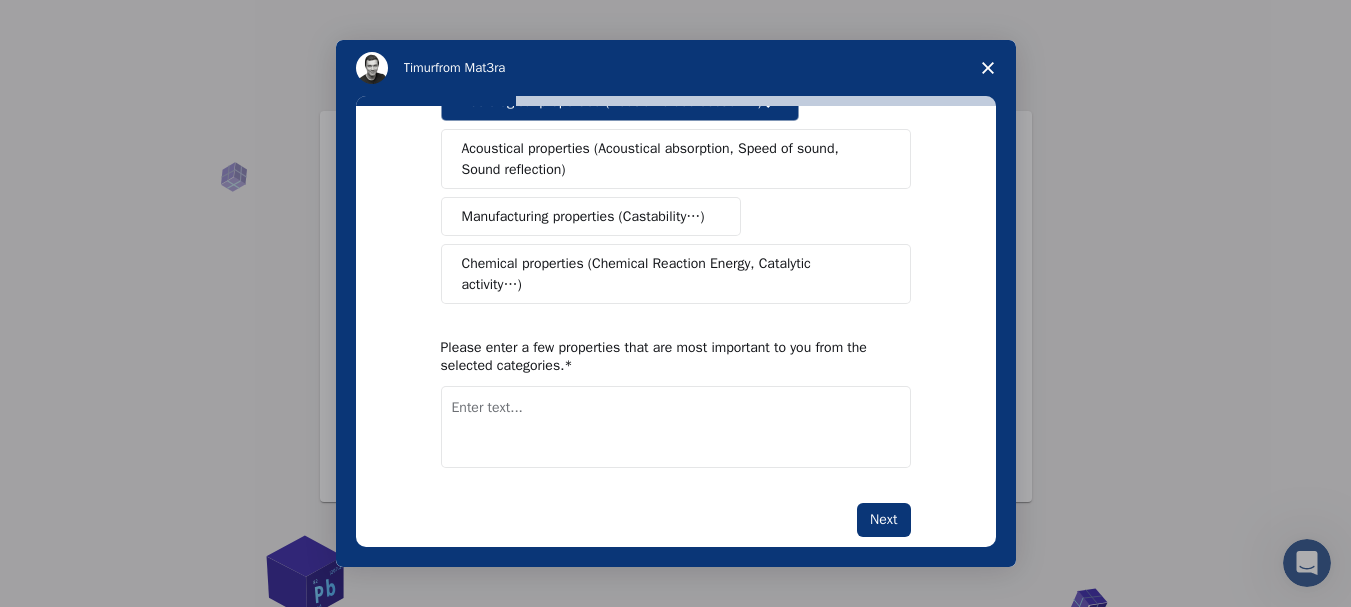 scroll, scrollTop: 462, scrollLeft: 0, axis: vertical 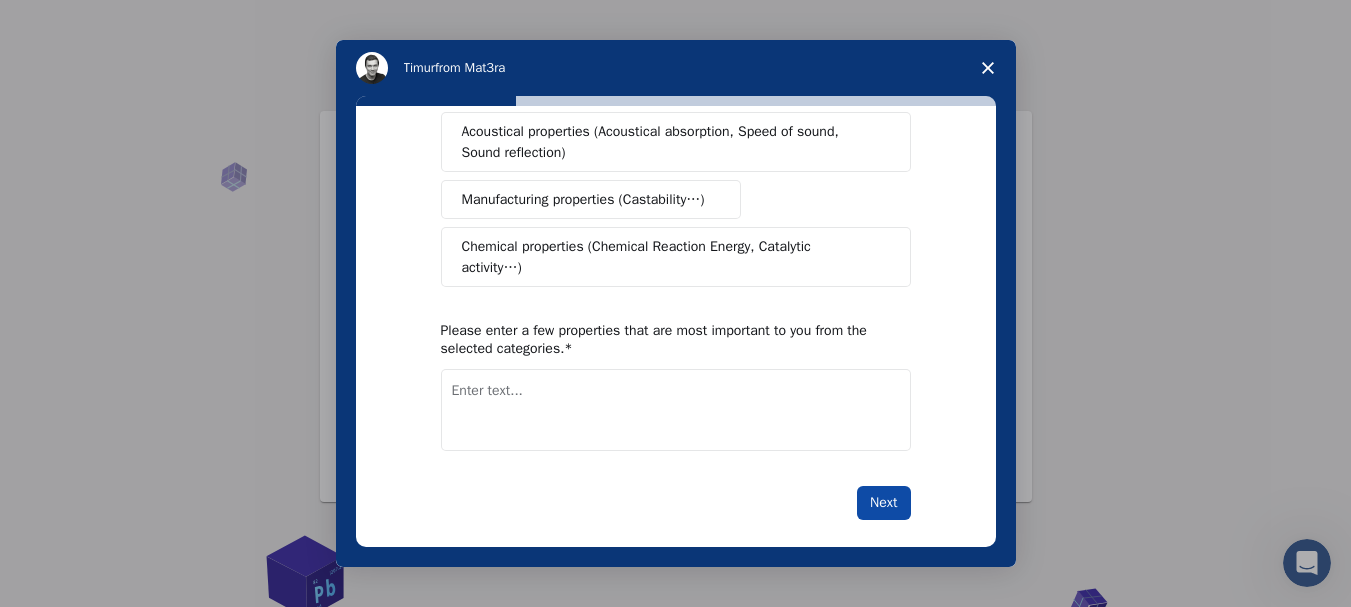 click on "Next" at bounding box center (883, 503) 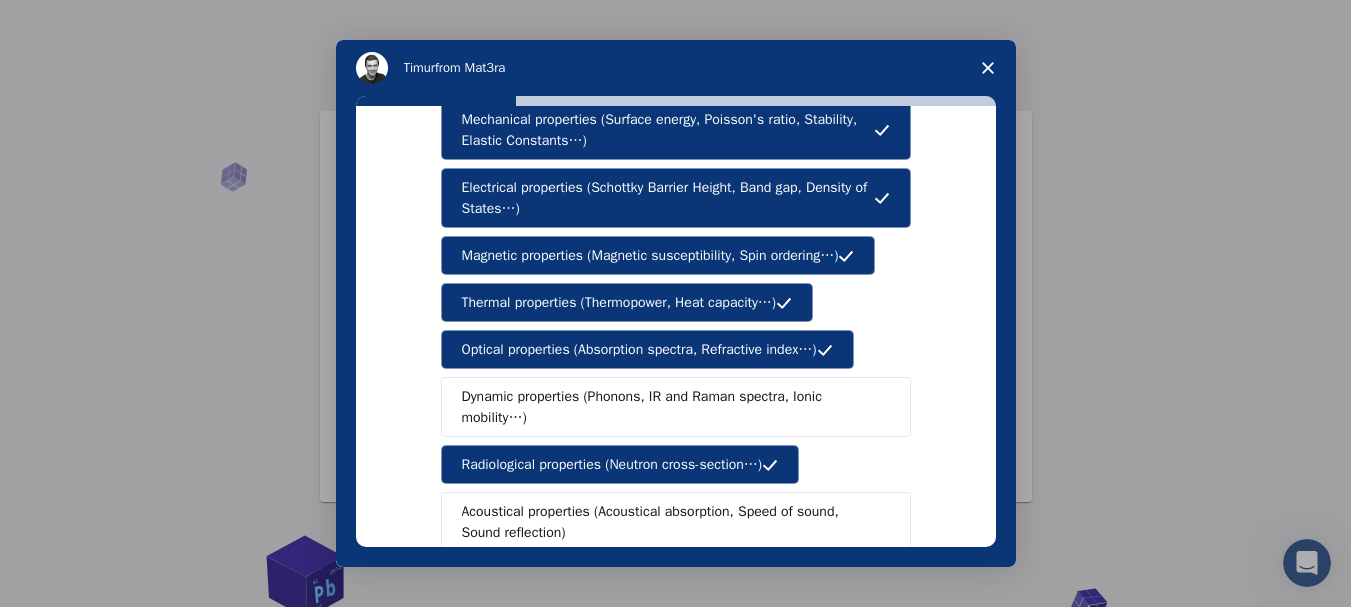 scroll, scrollTop: 0, scrollLeft: 0, axis: both 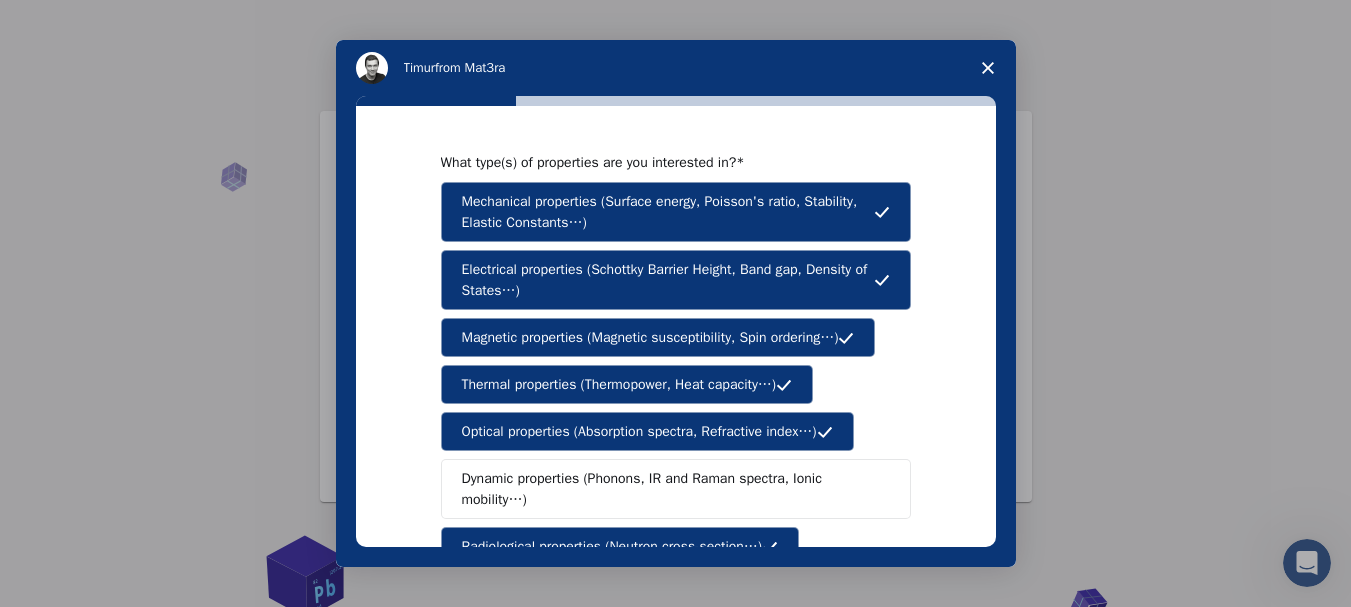 drag, startPoint x: 595, startPoint y: 220, endPoint x: 466, endPoint y: 199, distance: 130.69812 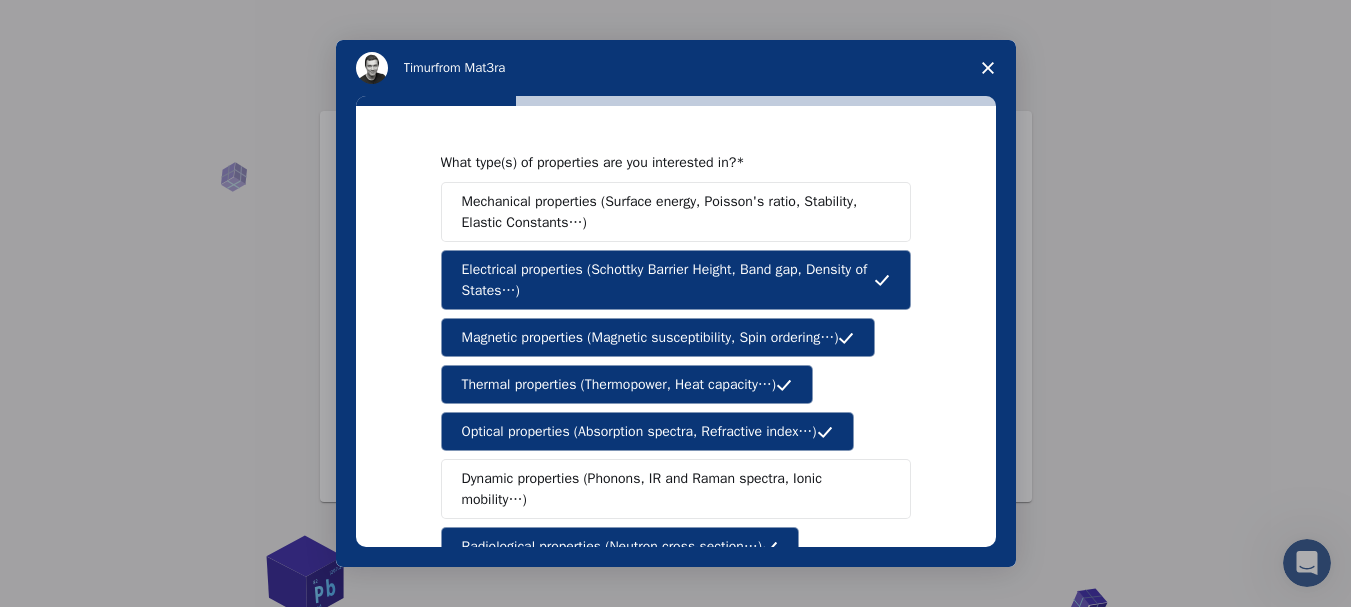 drag, startPoint x: 451, startPoint y: 195, endPoint x: 612, endPoint y: 212, distance: 161.89503 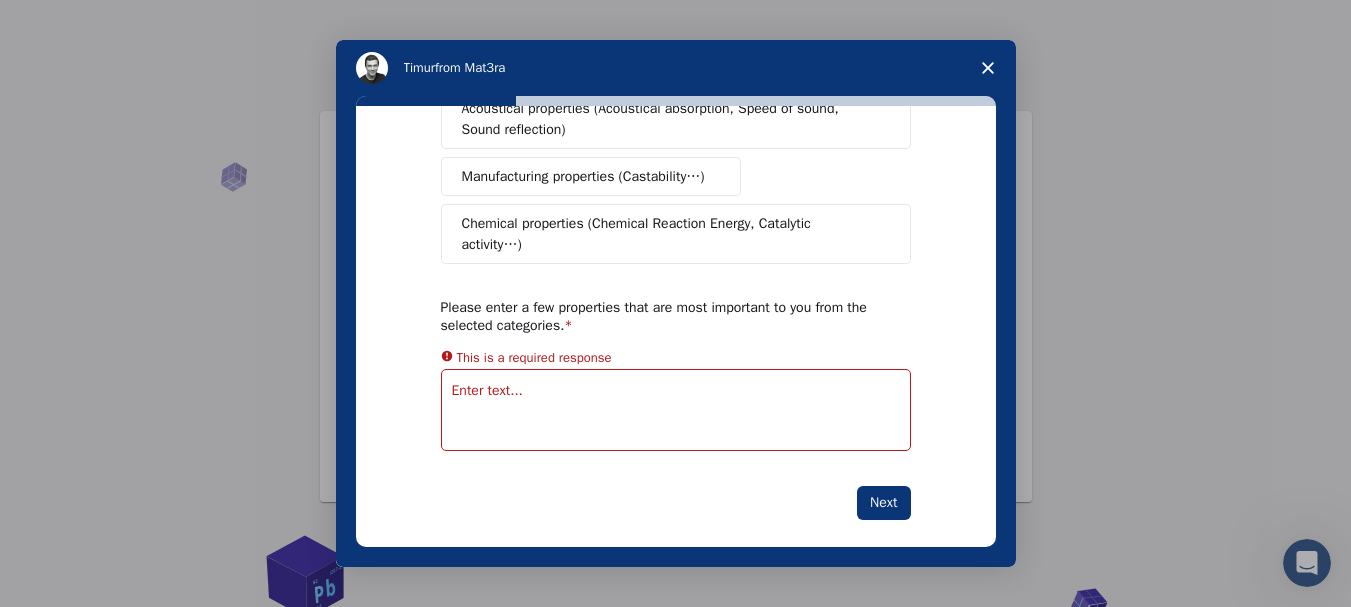 click at bounding box center (676, 410) 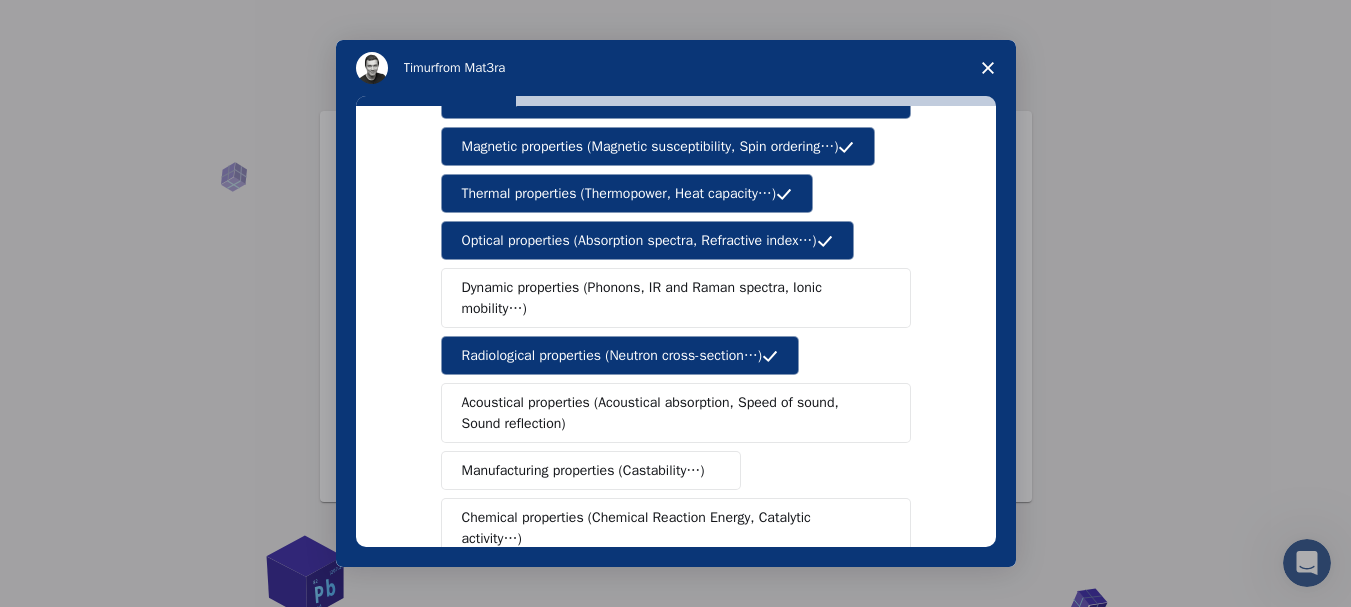 scroll, scrollTop: 462, scrollLeft: 0, axis: vertical 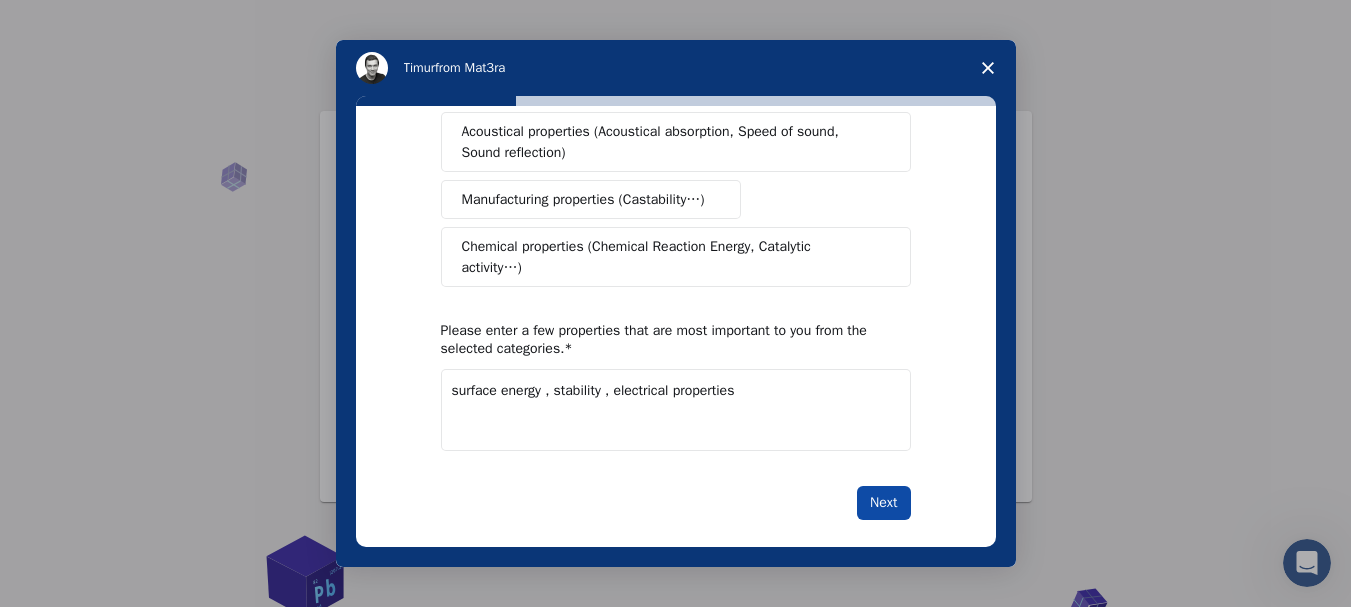 type on "surface energy , stability , electrical properties" 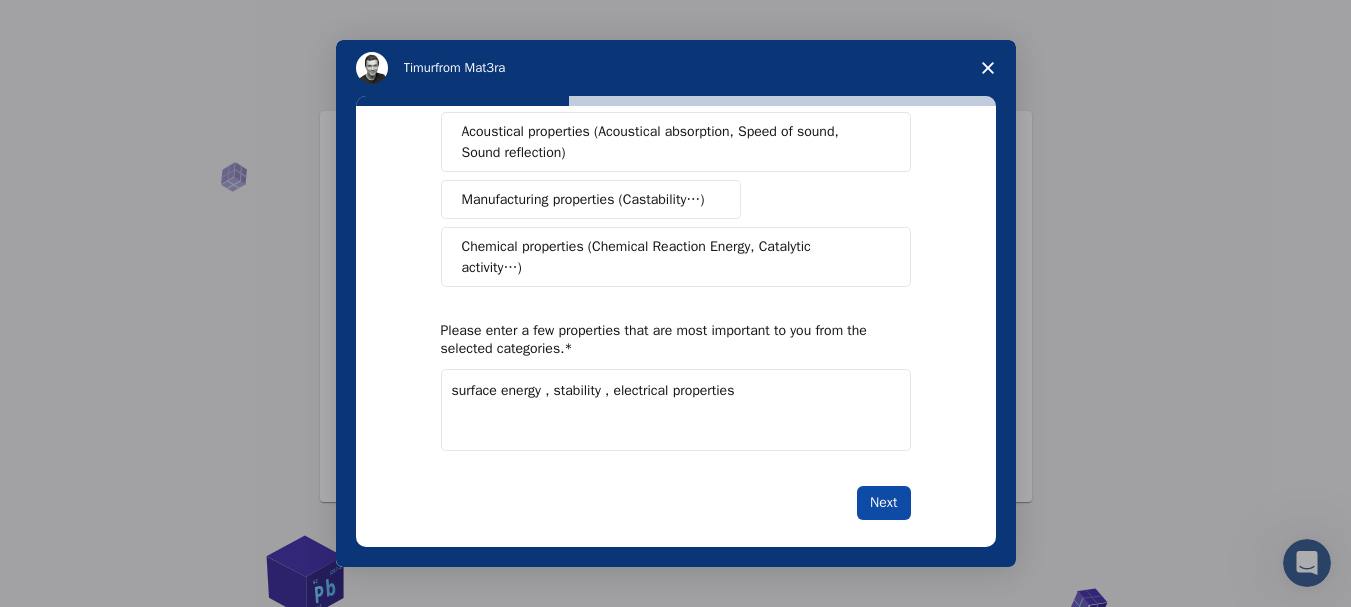 click on "Next" at bounding box center [883, 503] 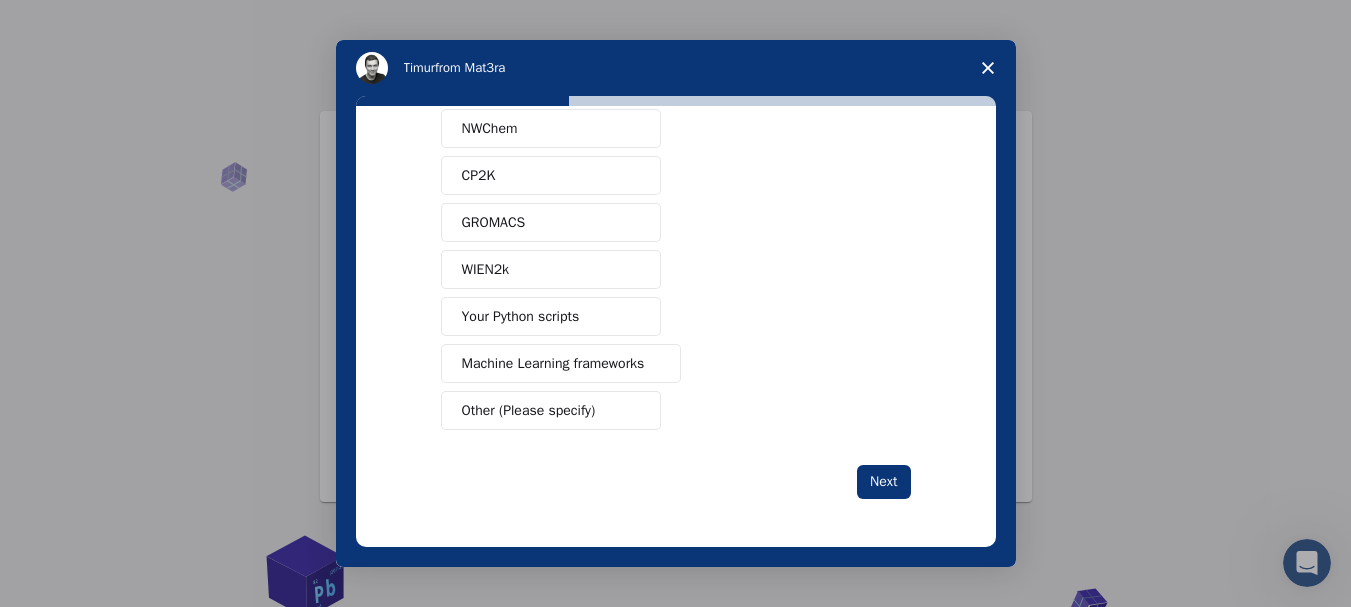 scroll, scrollTop: 0, scrollLeft: 0, axis: both 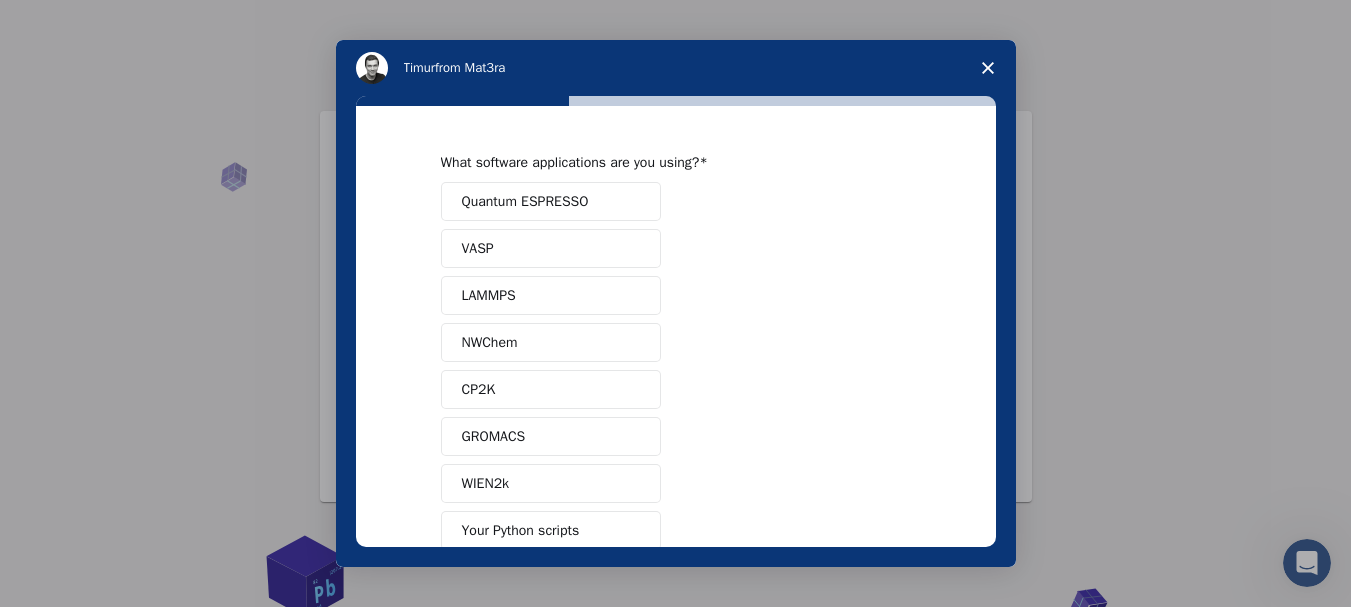 click on "LAMMPS" at bounding box center [551, 295] 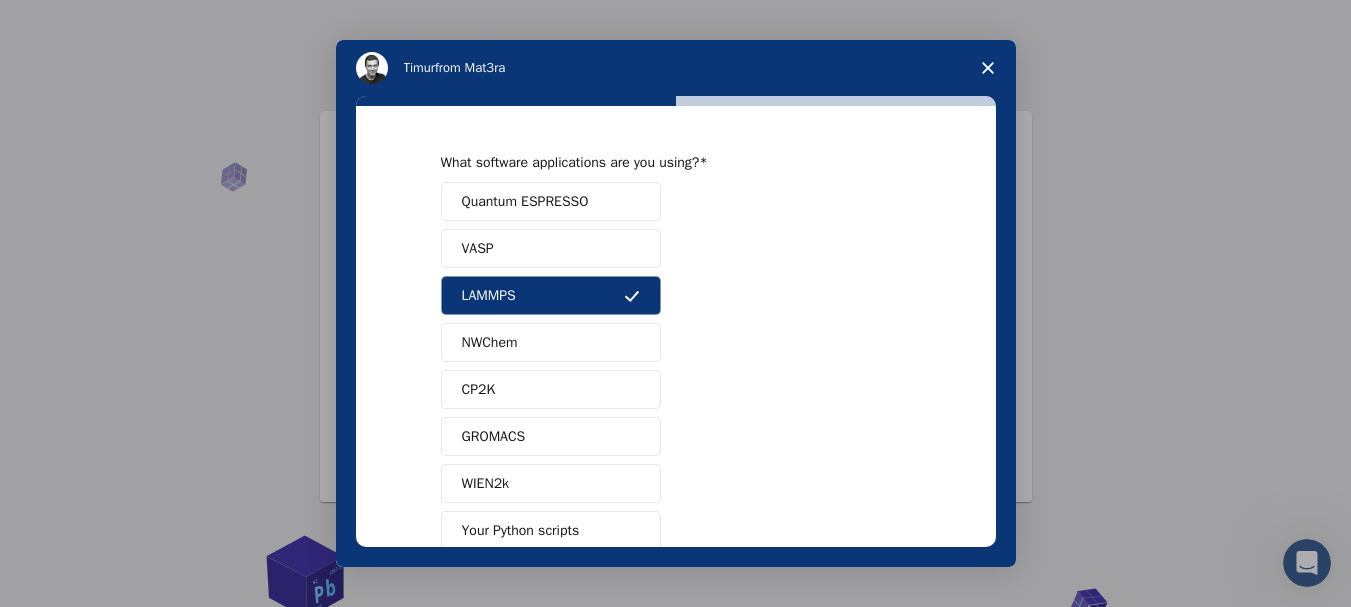 click on "LAMMPS" at bounding box center (551, 295) 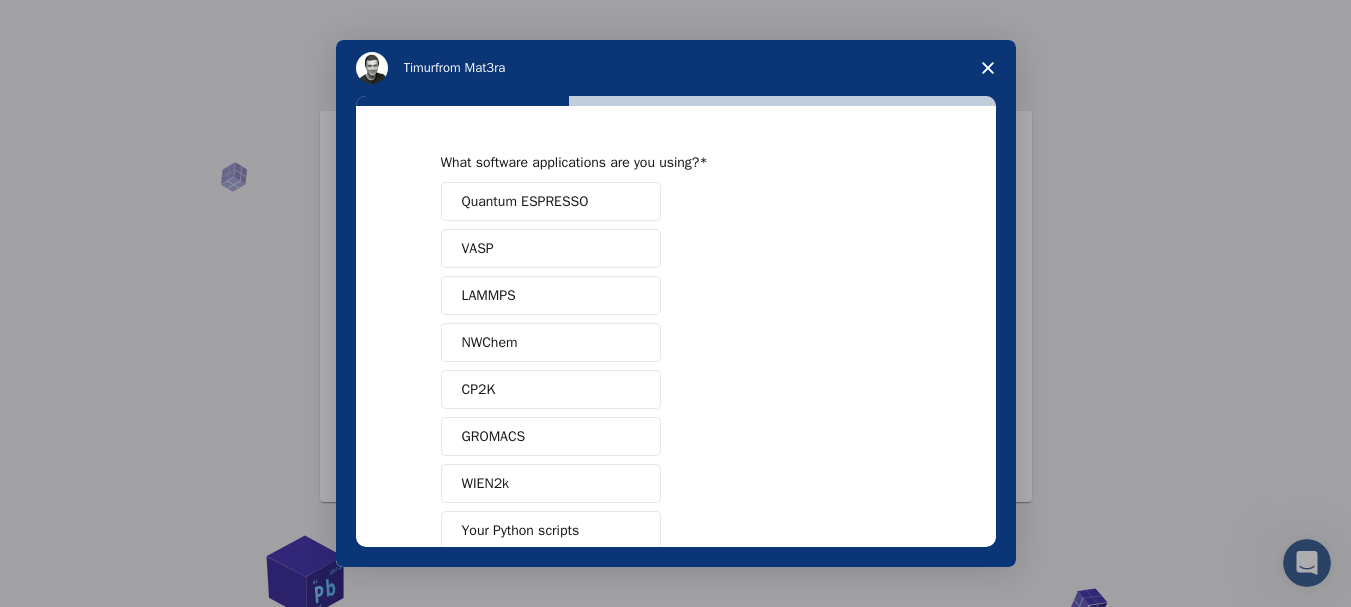click on "VASP" at bounding box center [551, 248] 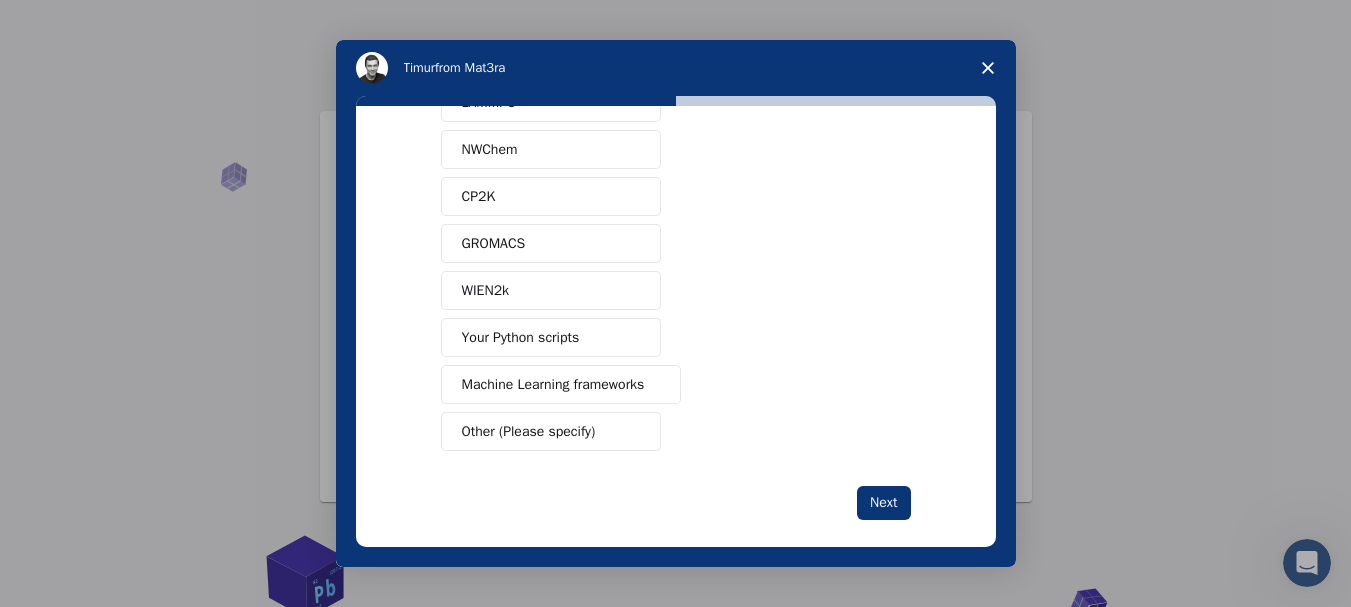 scroll, scrollTop: 200, scrollLeft: 0, axis: vertical 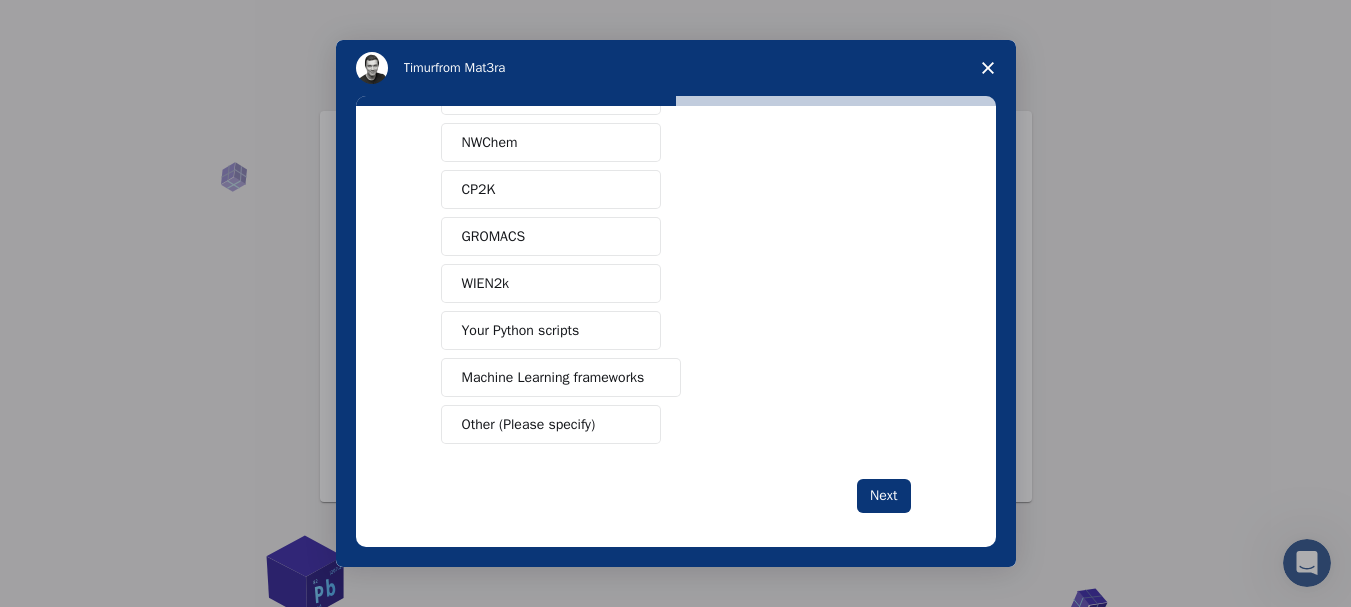 click at bounding box center (632, 331) 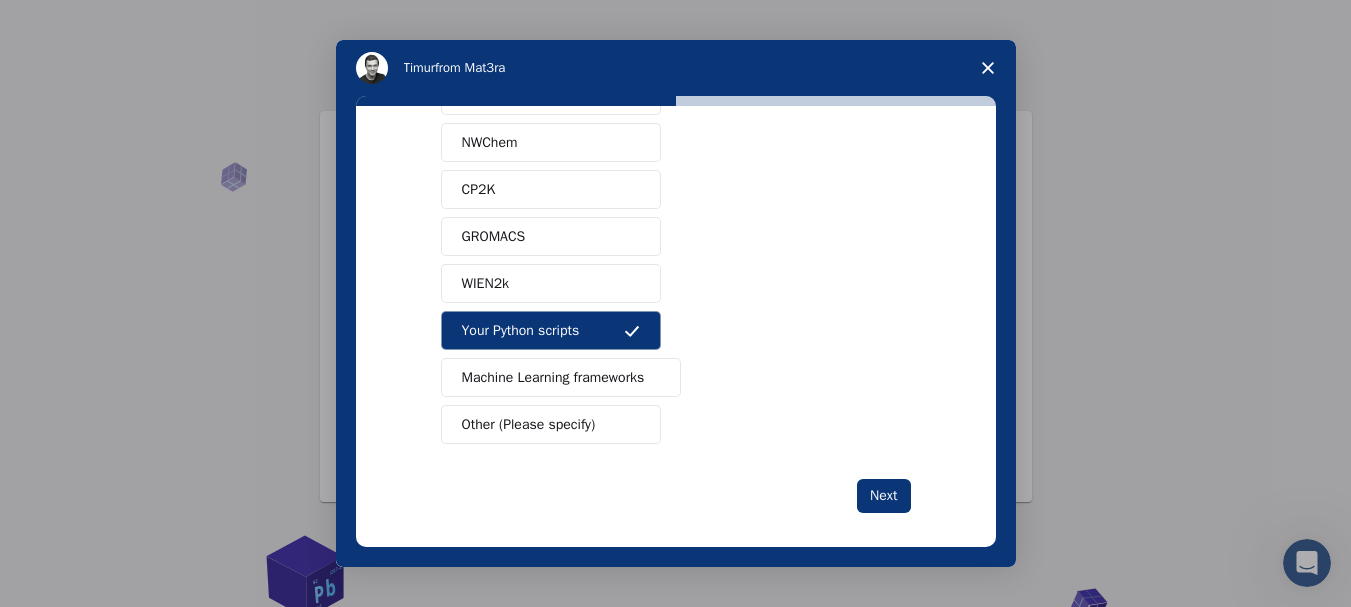 scroll, scrollTop: 0, scrollLeft: 0, axis: both 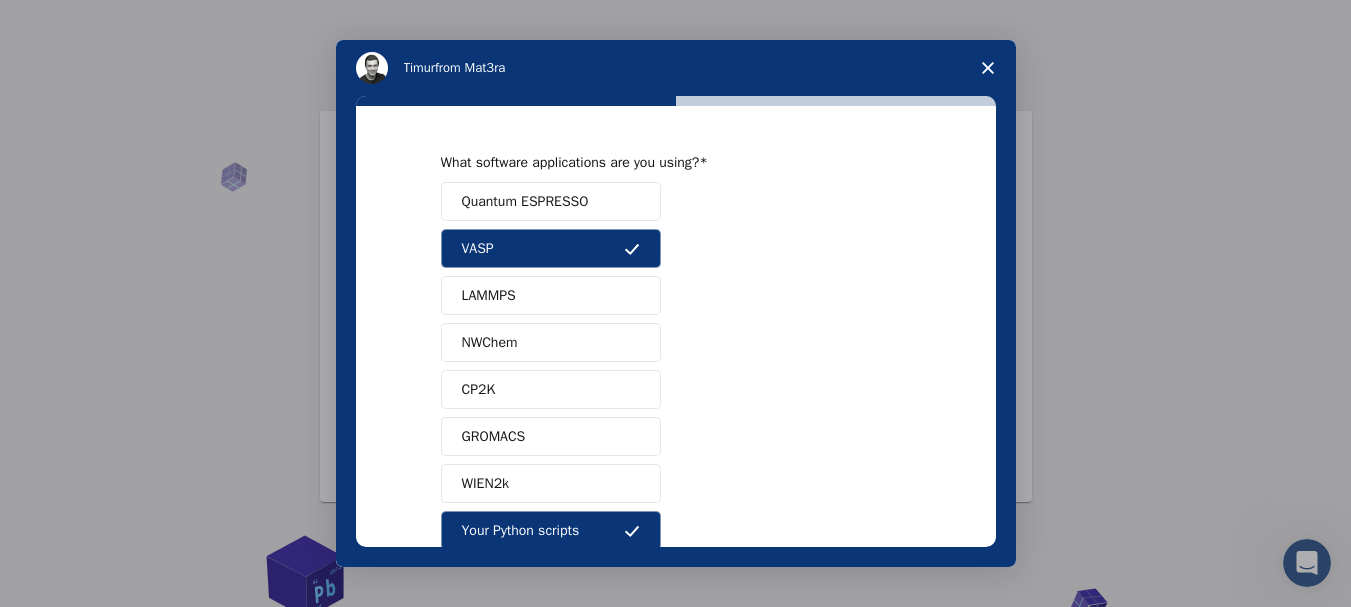 click 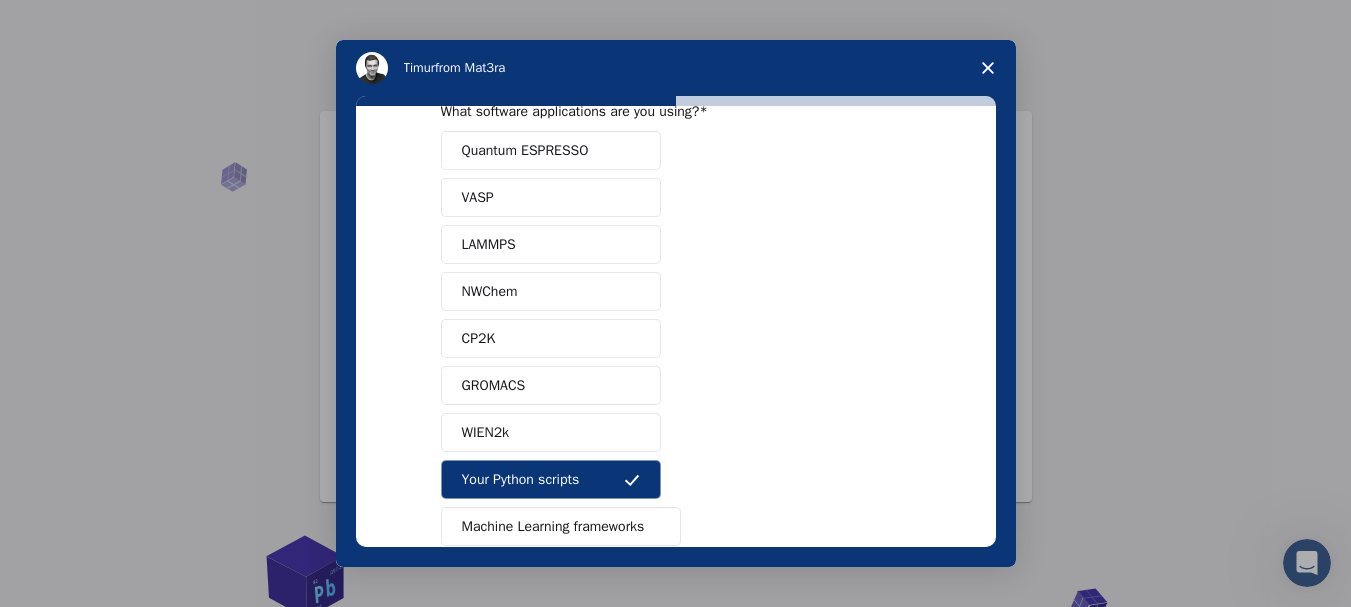 scroll, scrollTop: 100, scrollLeft: 0, axis: vertical 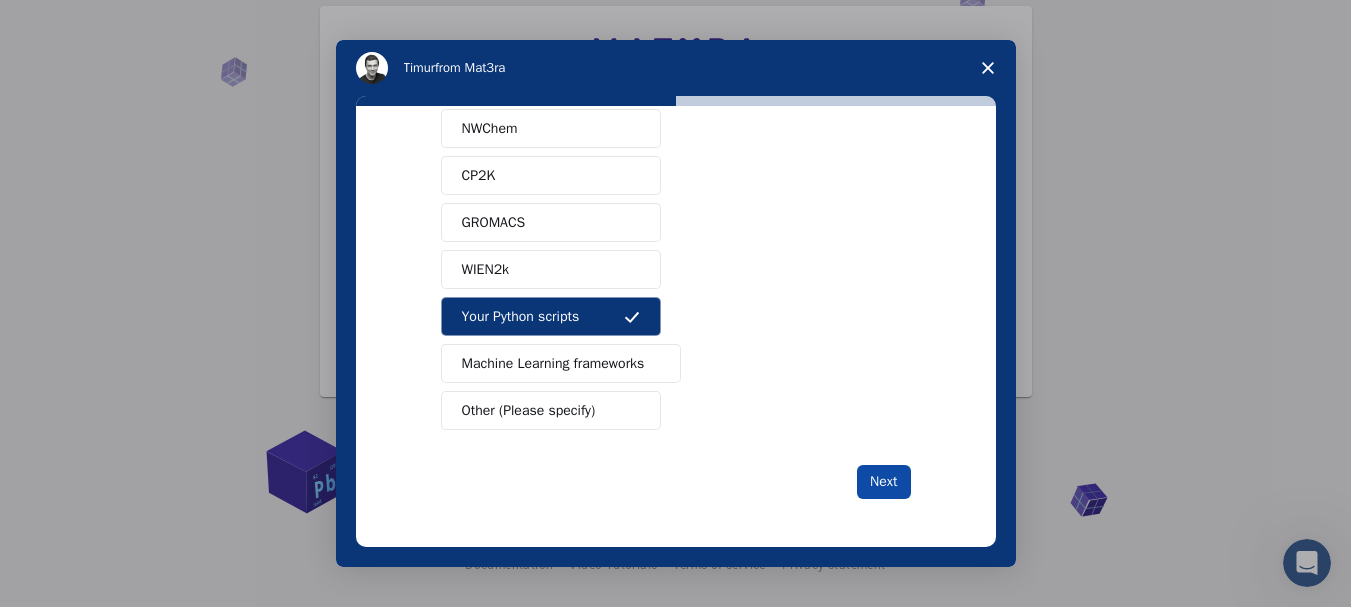 click on "Next" at bounding box center (883, 482) 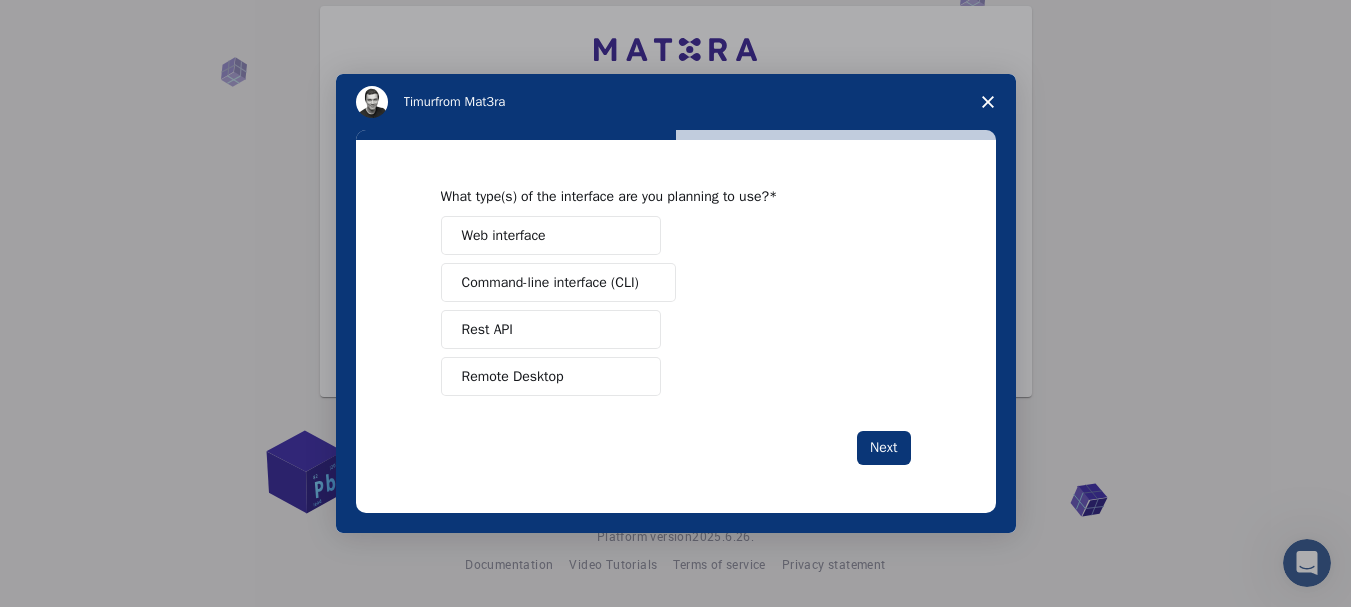 click on "Rest API" at bounding box center [551, 329] 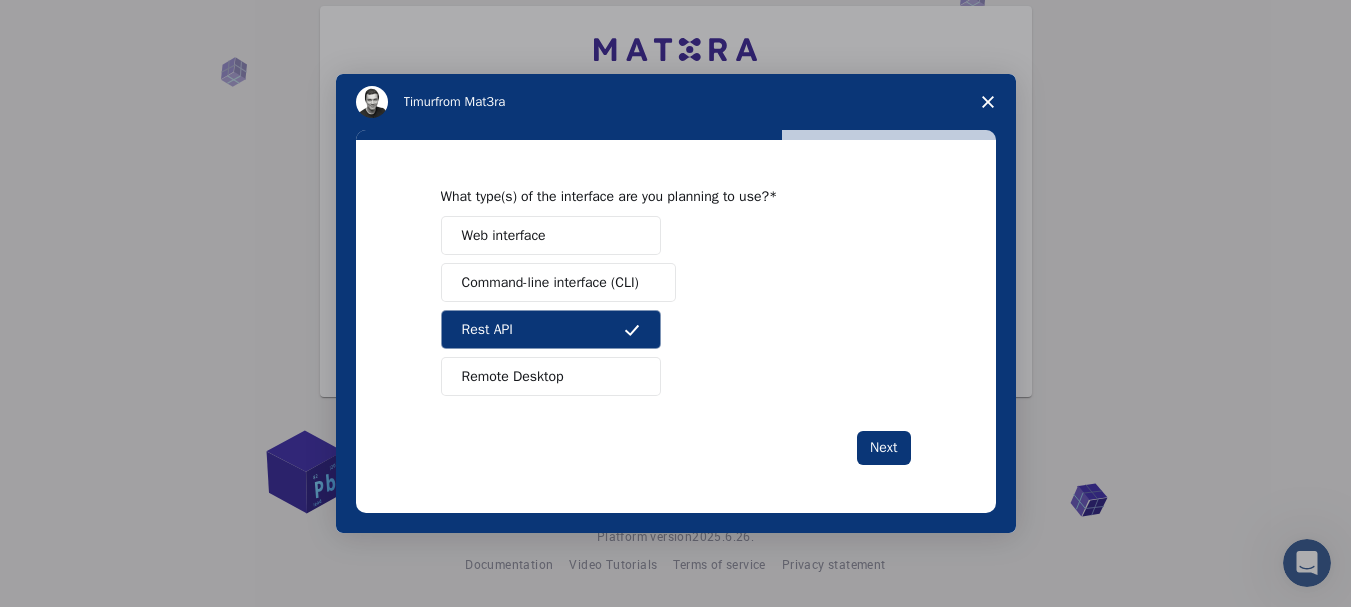 click on "Web interface" at bounding box center (551, 235) 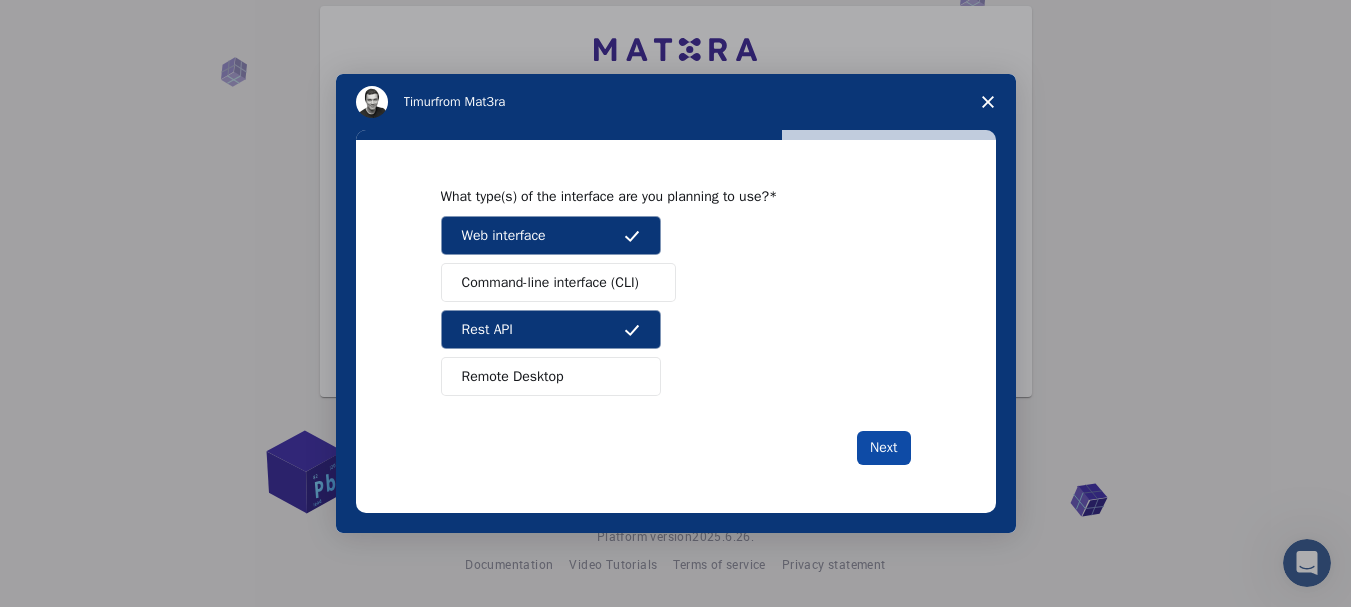 click on "Next" at bounding box center (883, 448) 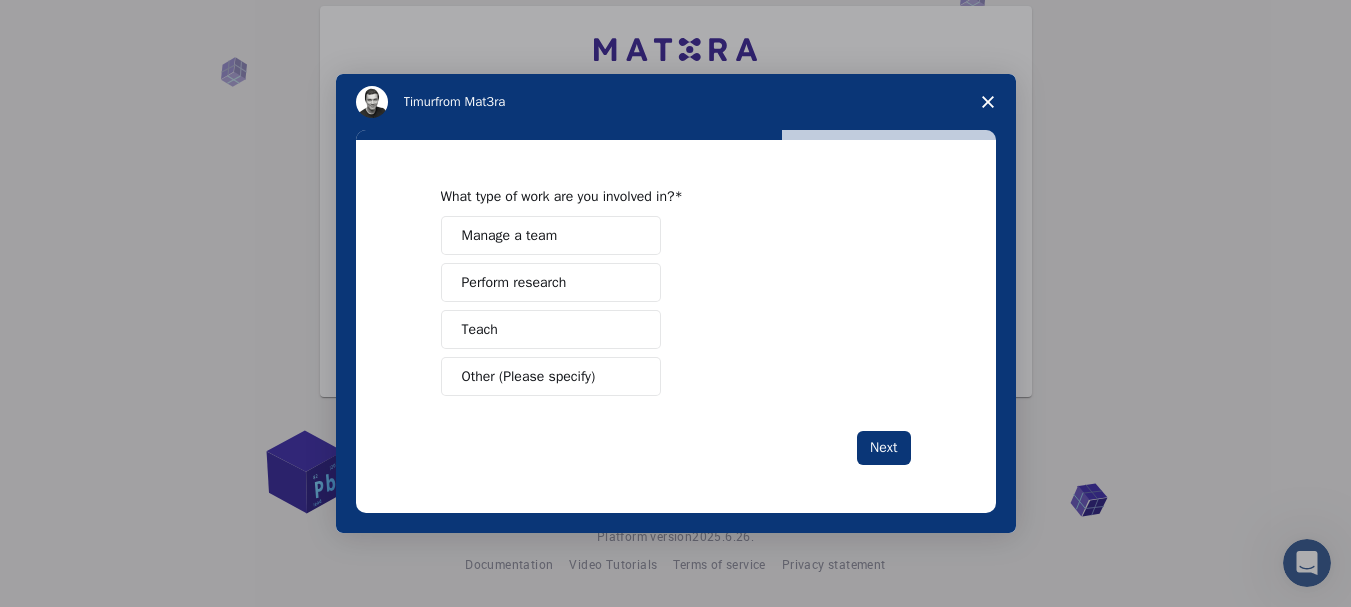 click on "Teach" at bounding box center [551, 329] 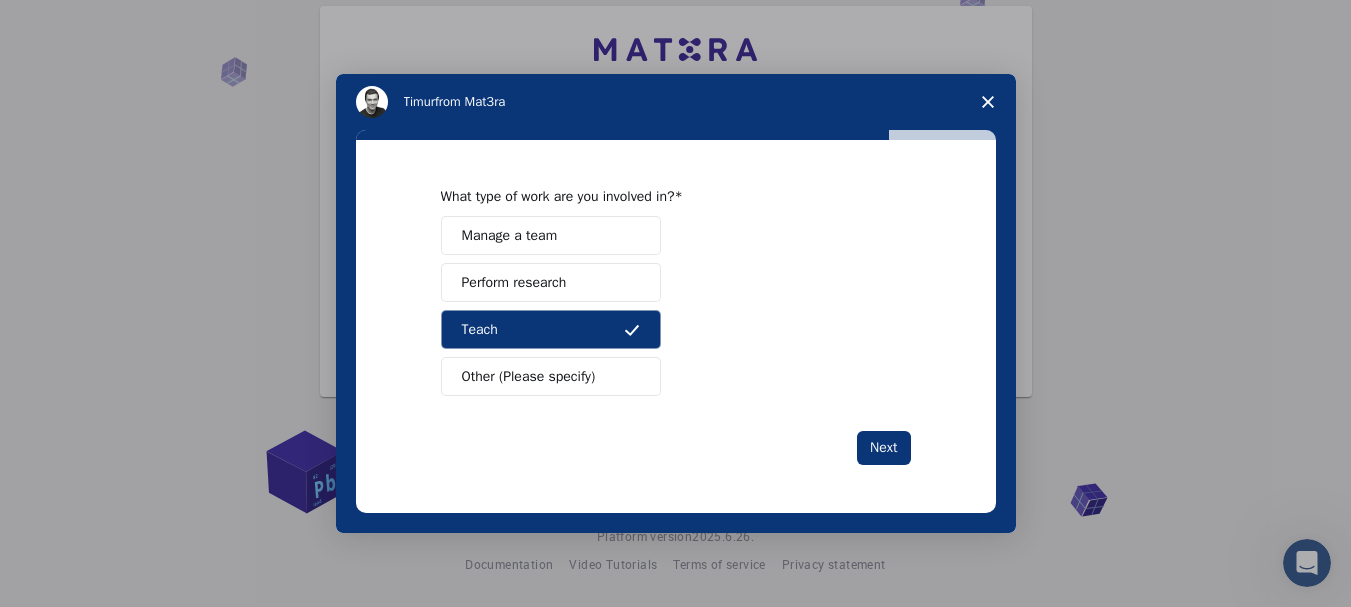 click at bounding box center [632, 283] 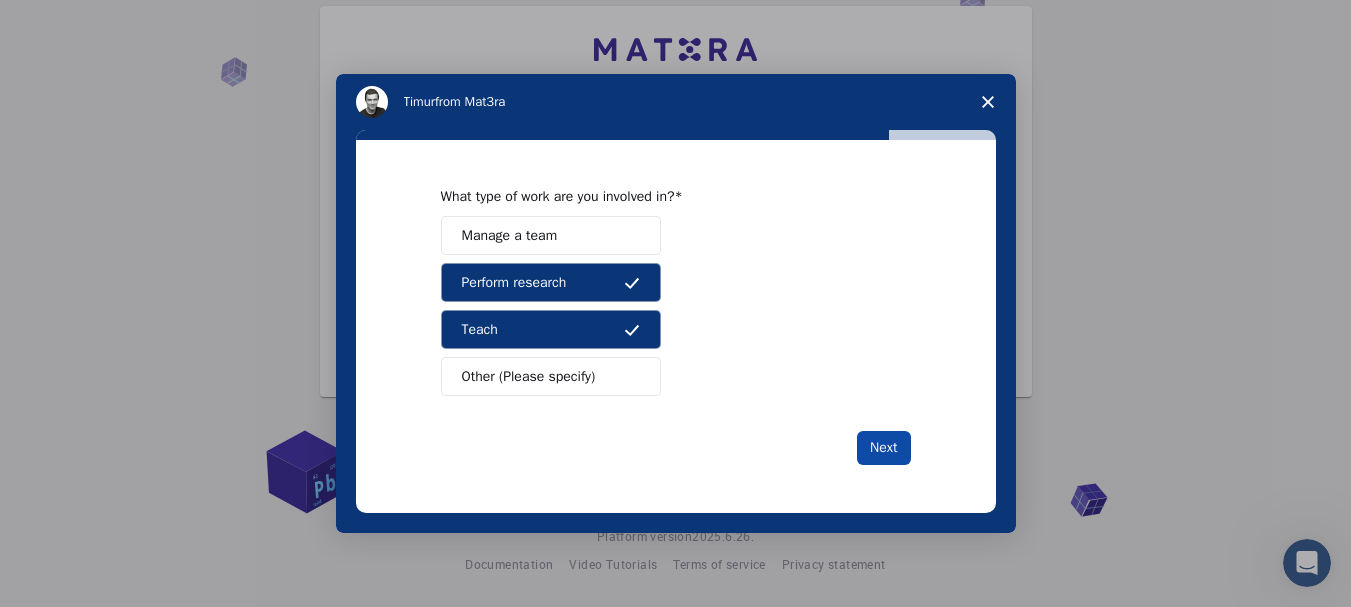 click on "Next" at bounding box center (883, 448) 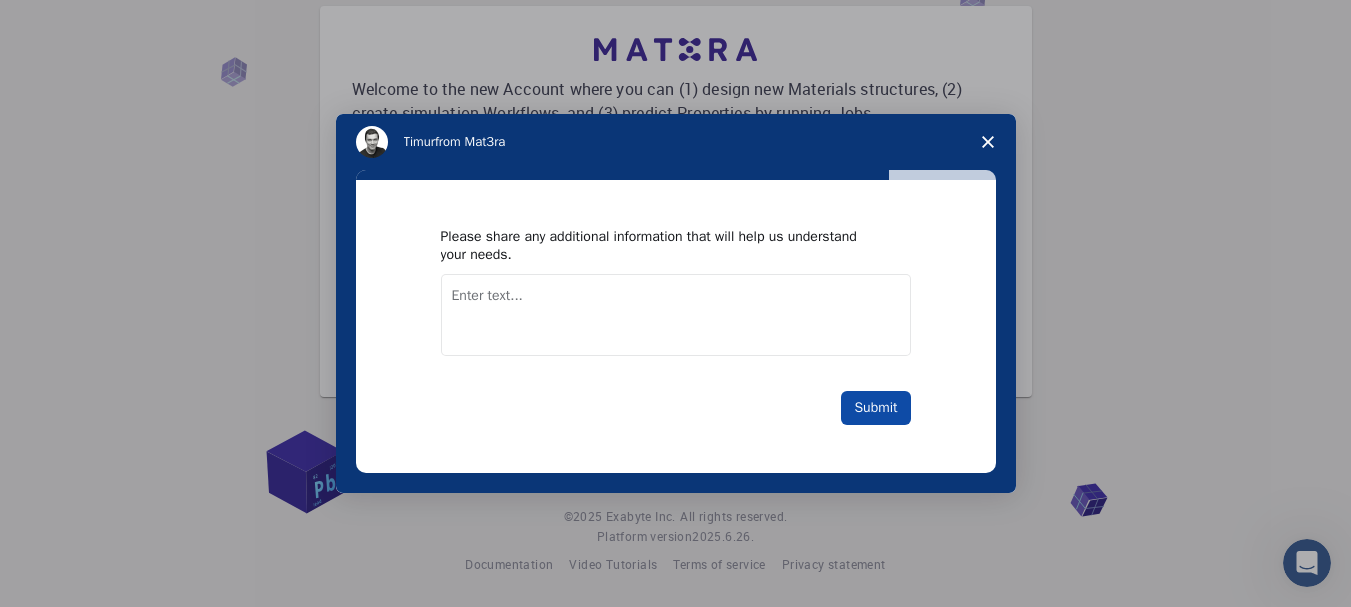 click on "Submit" at bounding box center [875, 408] 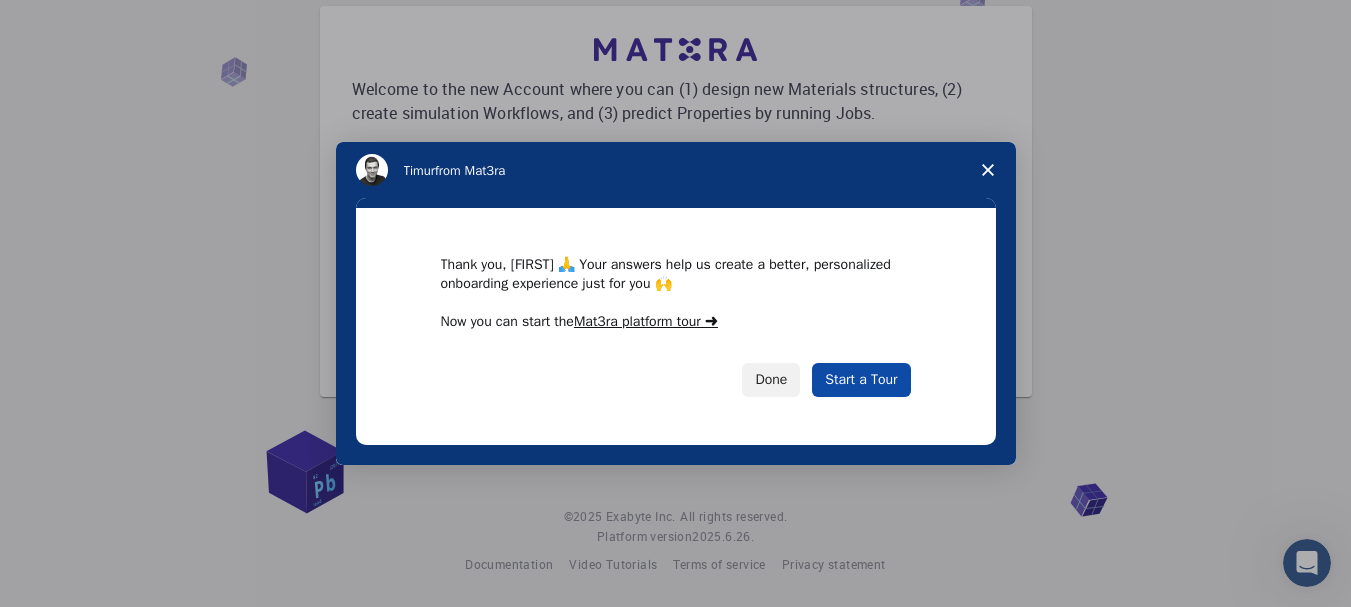 click on "Start a Tour" at bounding box center (861, 380) 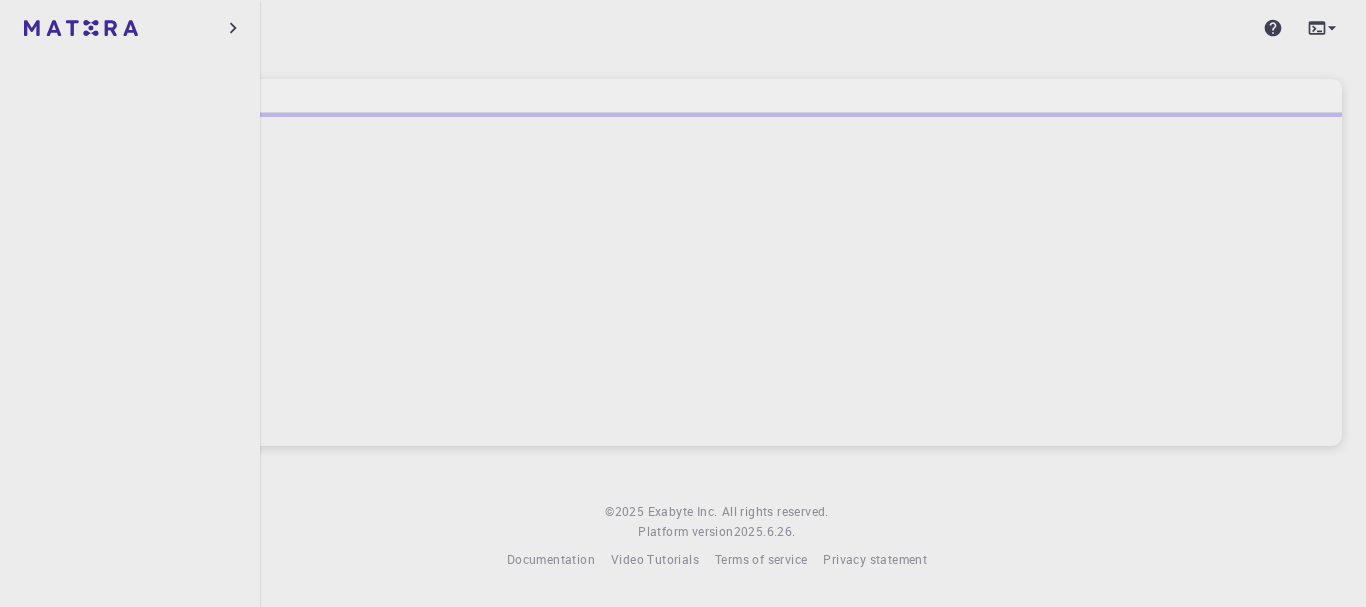 scroll, scrollTop: 0, scrollLeft: 0, axis: both 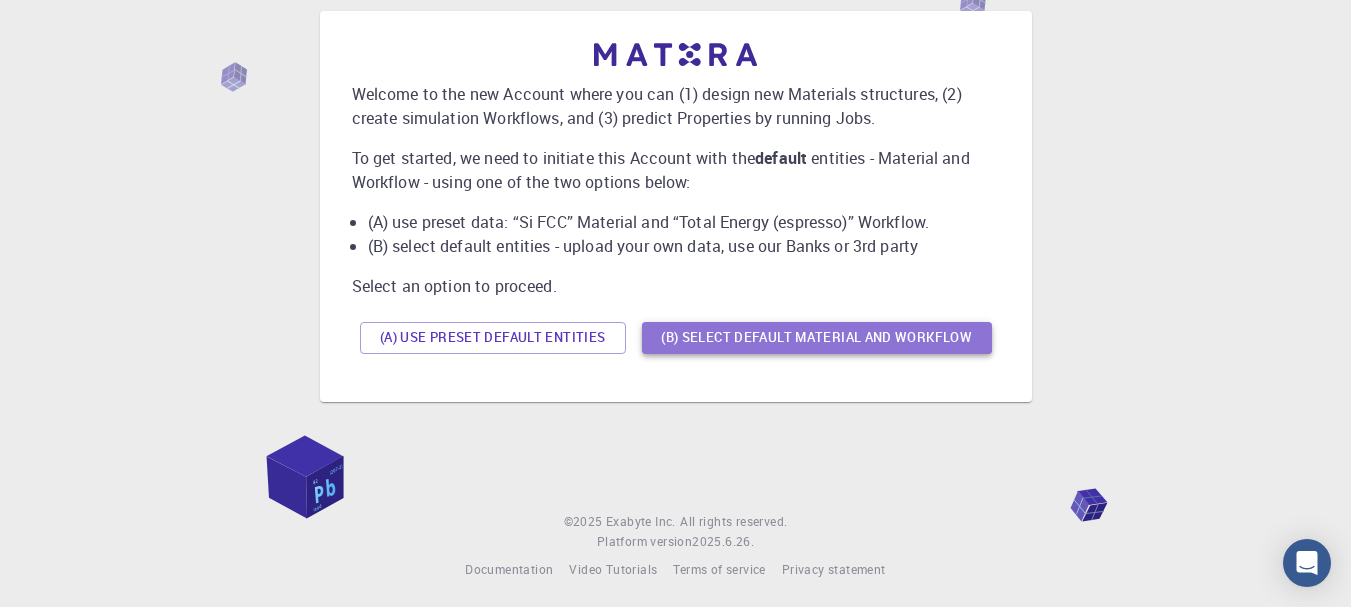 click on "(B) Select default material and workflow" at bounding box center [817, 338] 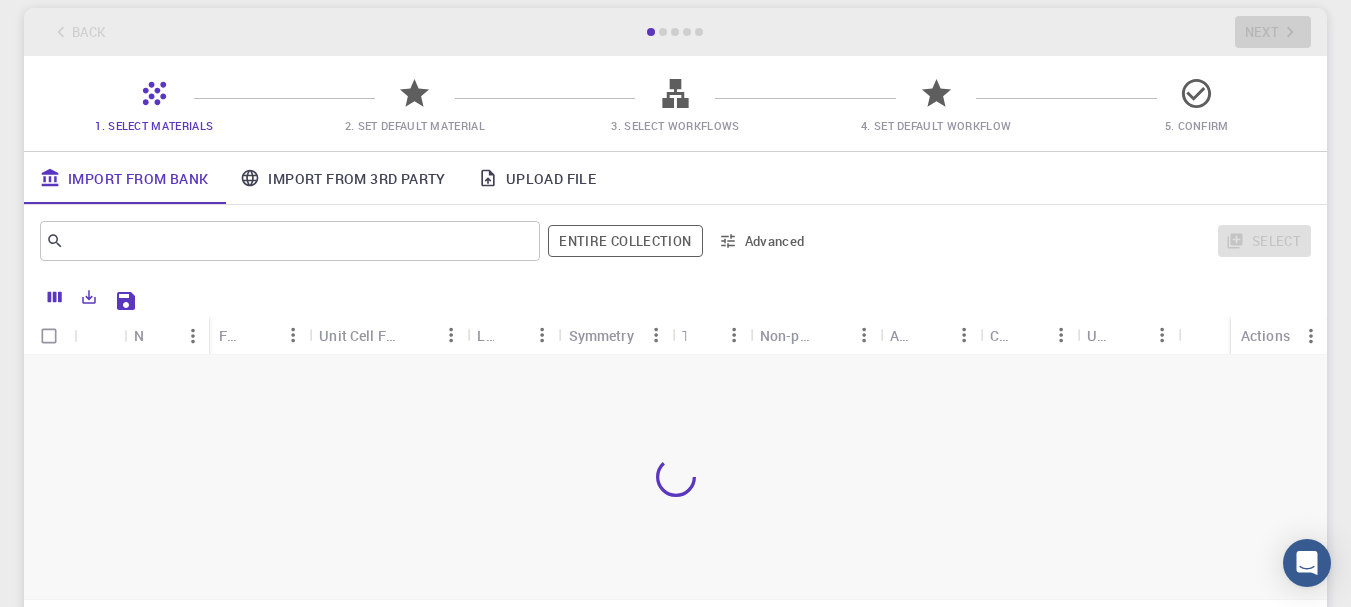 scroll, scrollTop: 152, scrollLeft: 0, axis: vertical 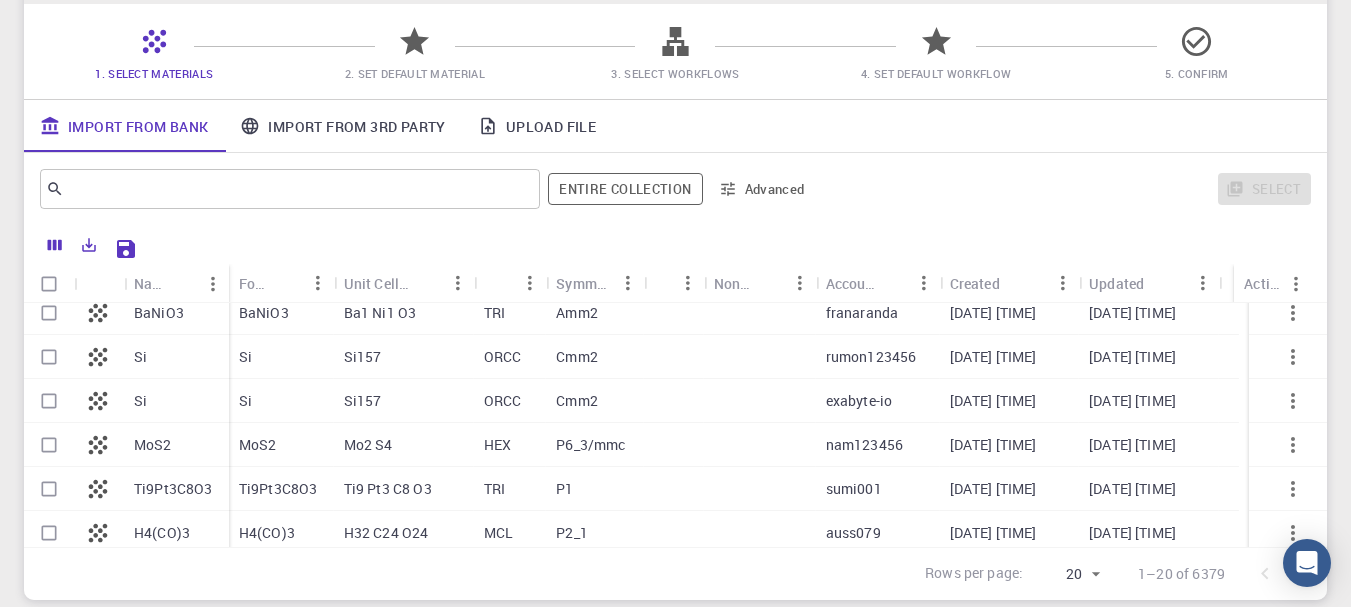 click at bounding box center (99, 357) 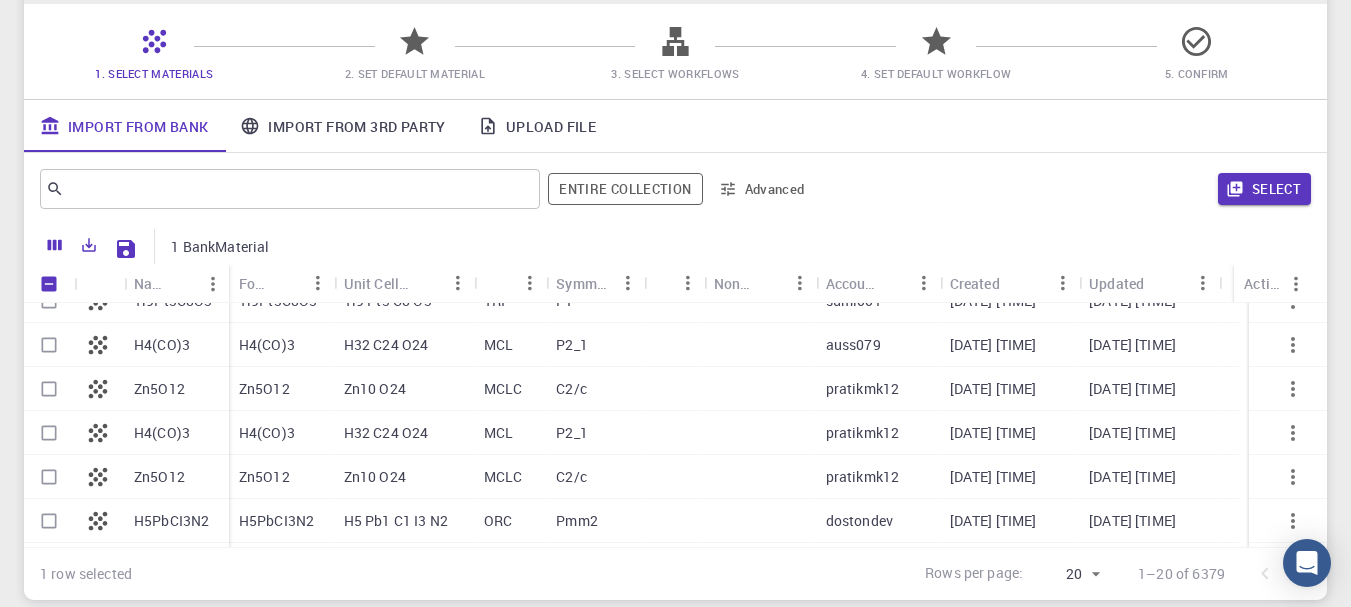scroll, scrollTop: 400, scrollLeft: 0, axis: vertical 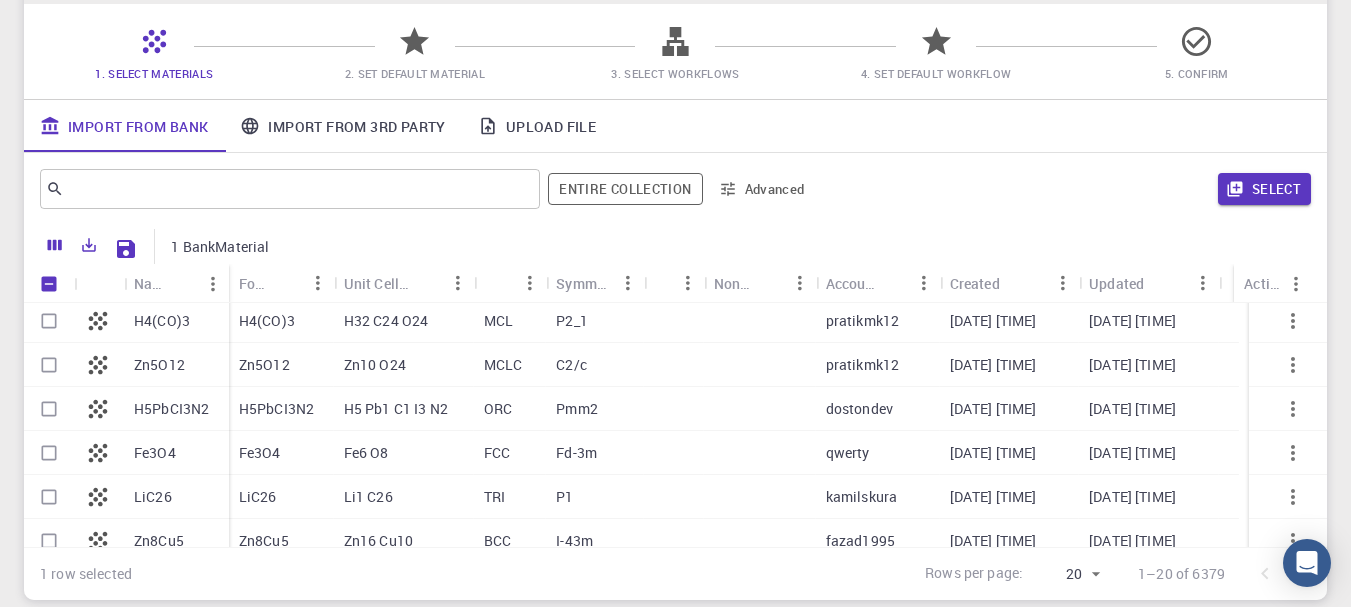 drag, startPoint x: 66, startPoint y: 454, endPoint x: 97, endPoint y: 454, distance: 31 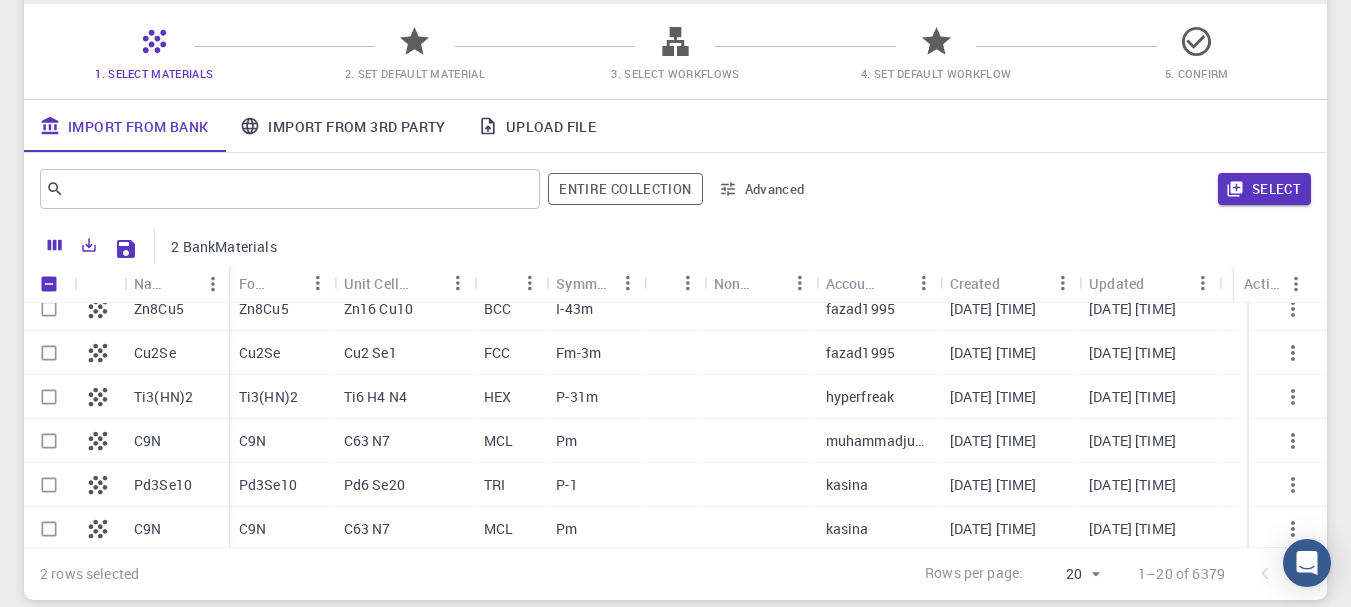 scroll, scrollTop: 636, scrollLeft: 0, axis: vertical 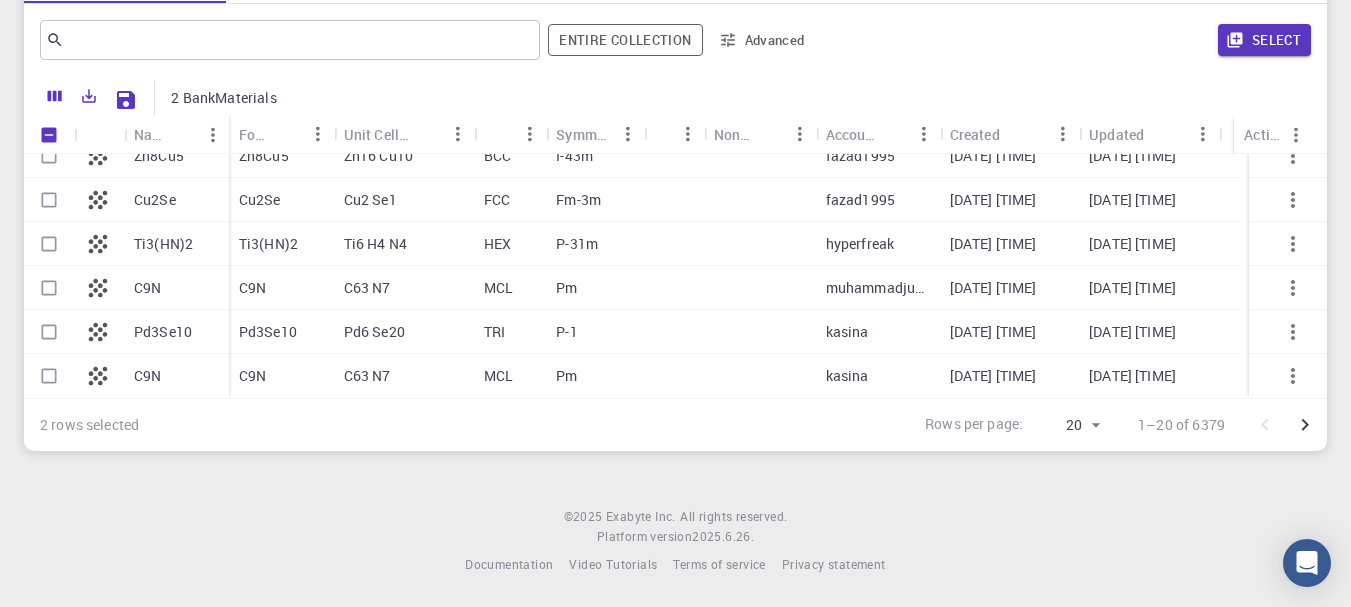 click at bounding box center (49, 376) 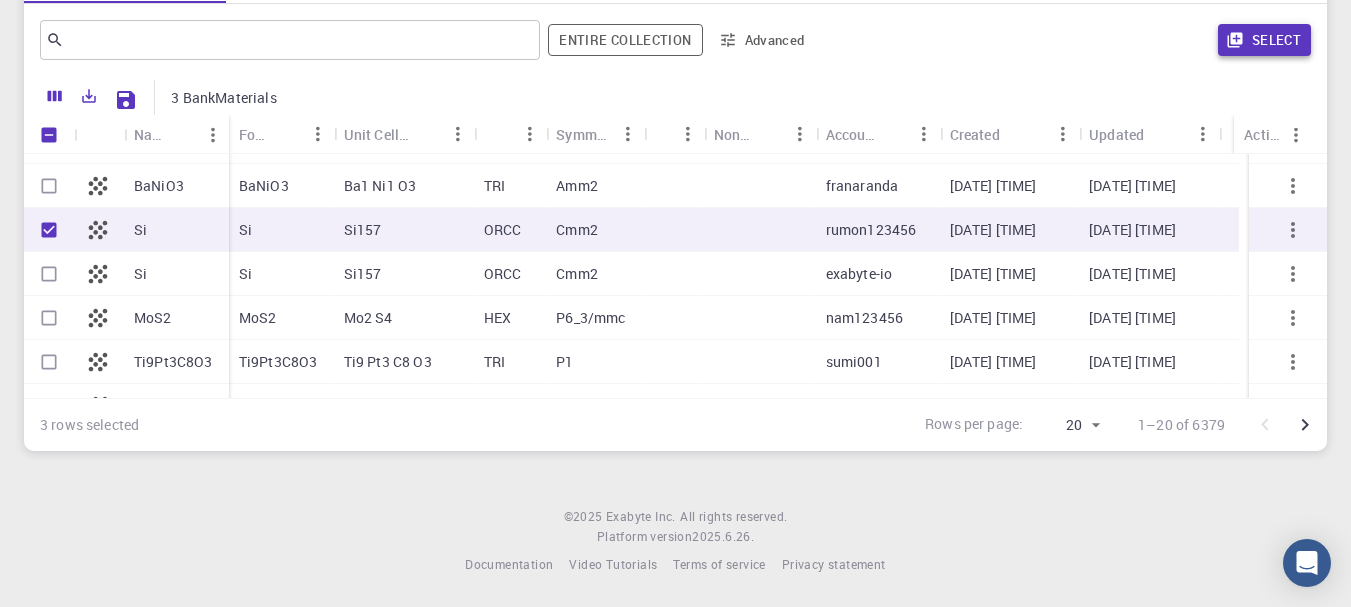 scroll, scrollTop: 36, scrollLeft: 0, axis: vertical 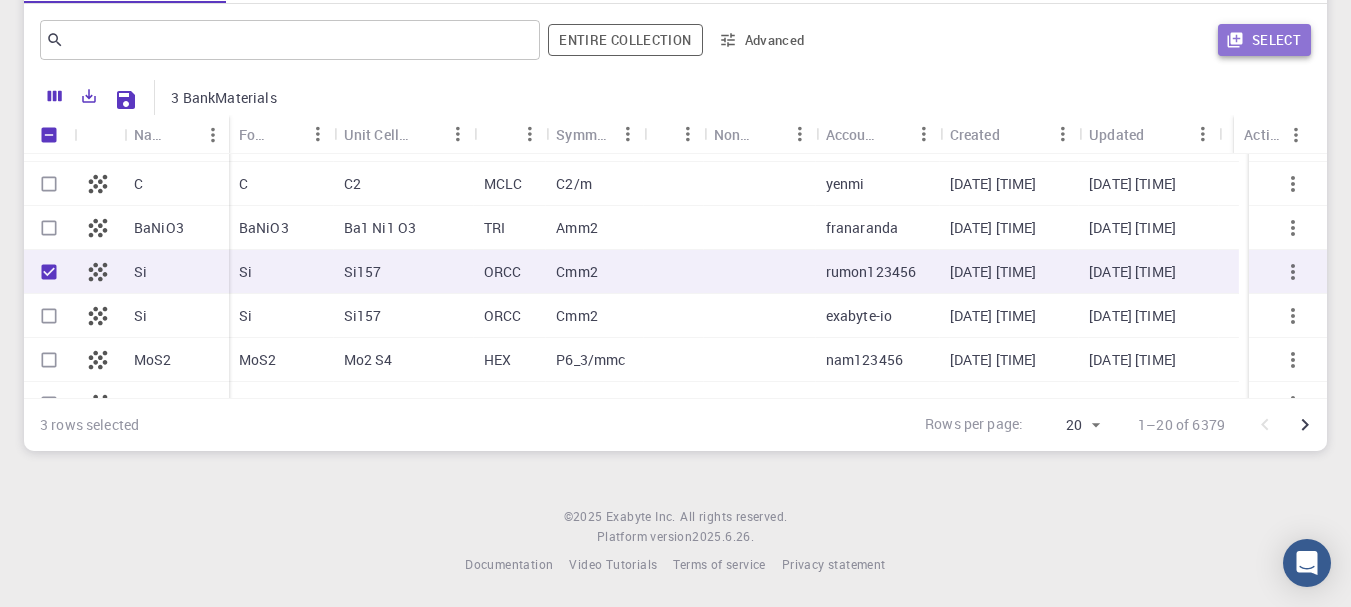 click on "Select" at bounding box center [1264, 40] 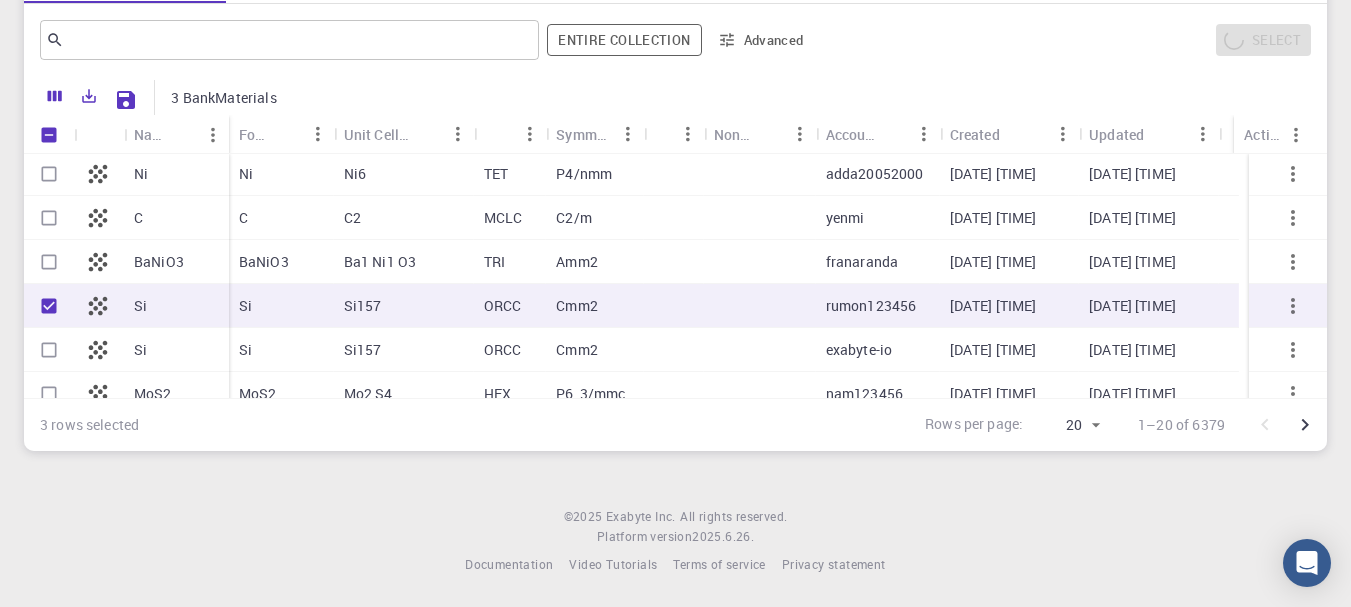 scroll, scrollTop: 0, scrollLeft: 0, axis: both 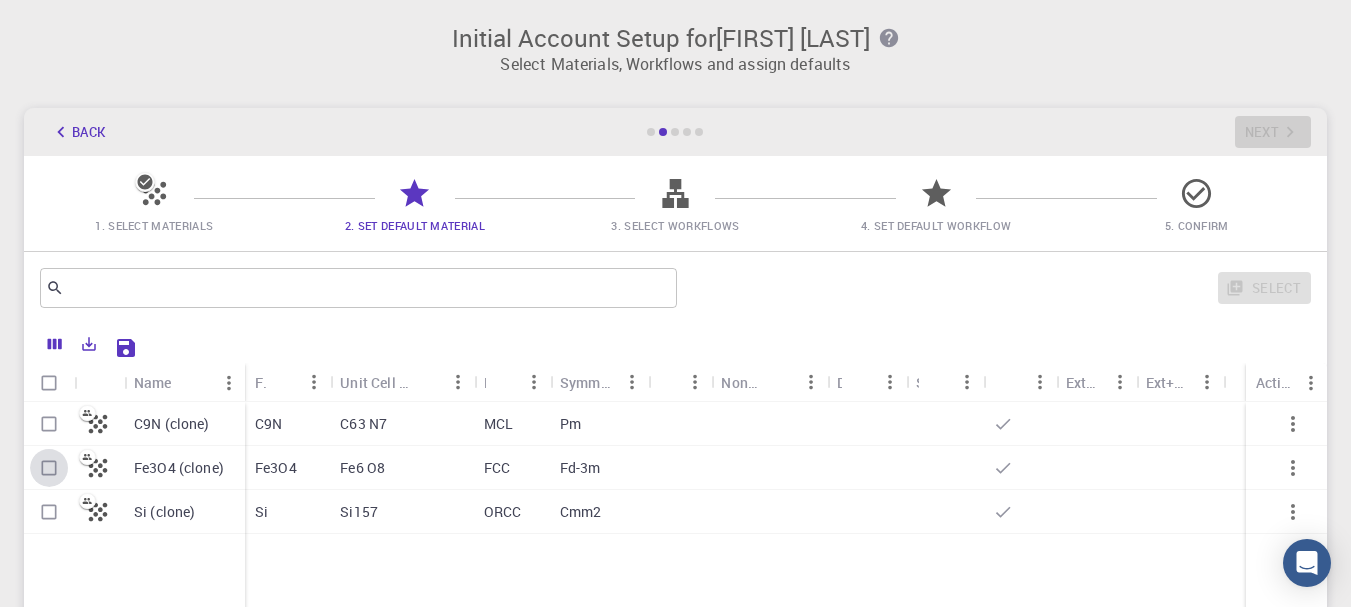 click at bounding box center (49, 468) 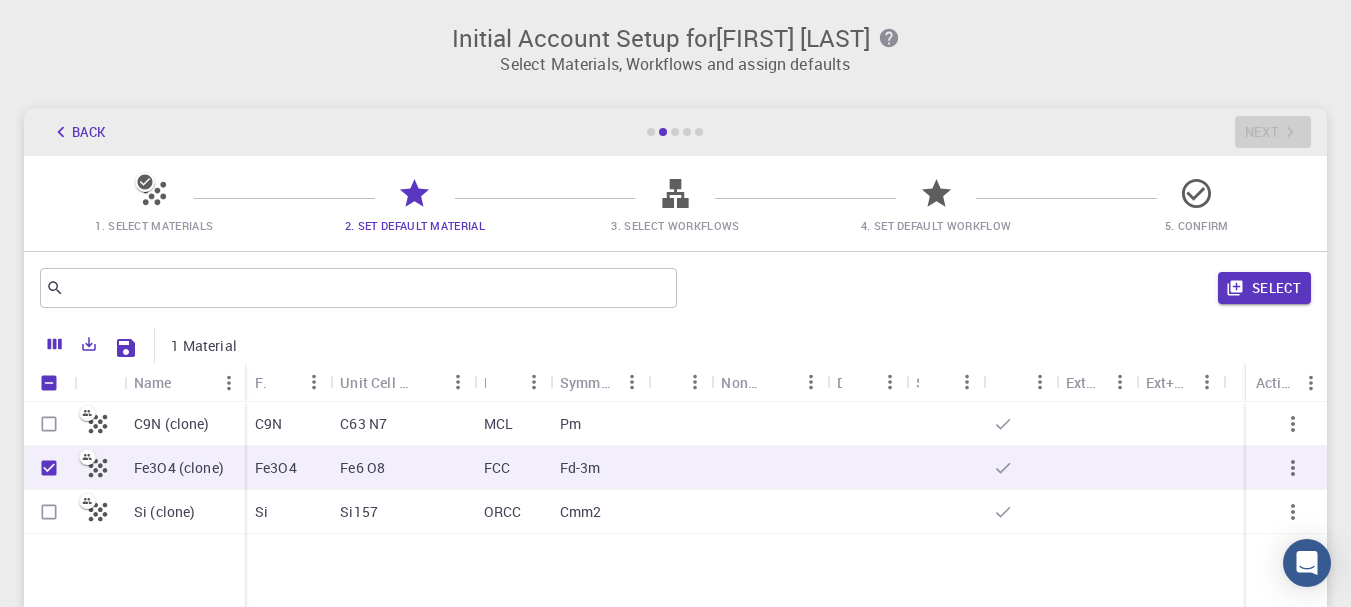 click on "C9N (clone)" at bounding box center [172, 424] 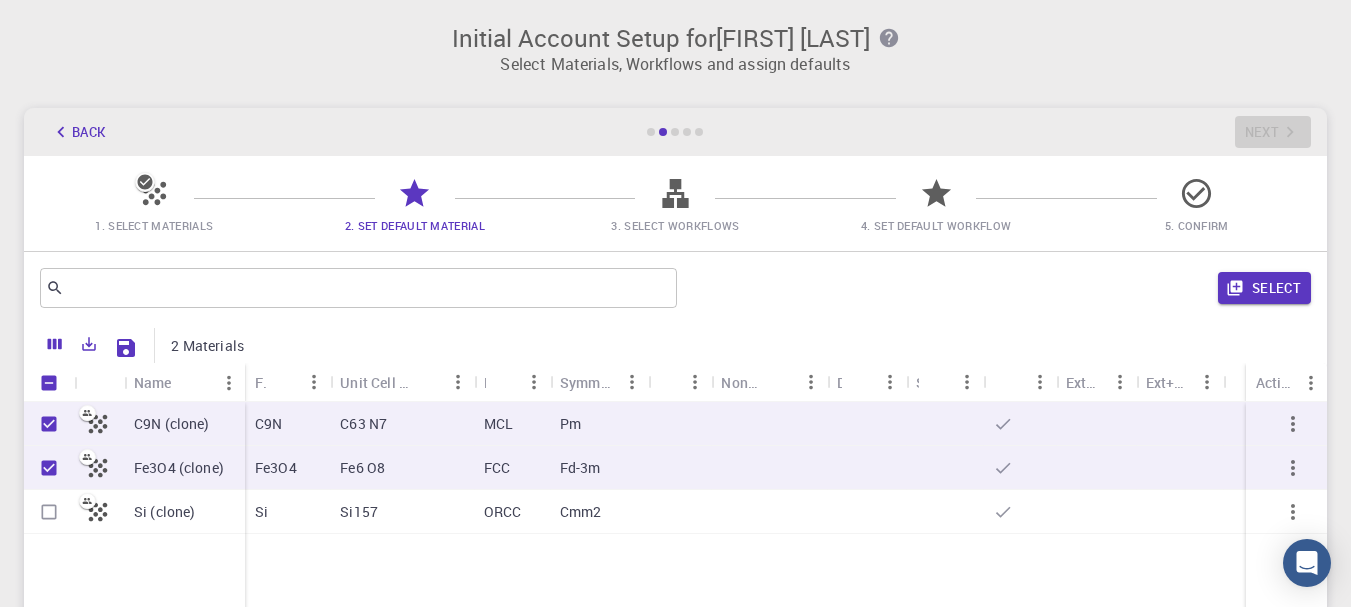 click at bounding box center (49, 512) 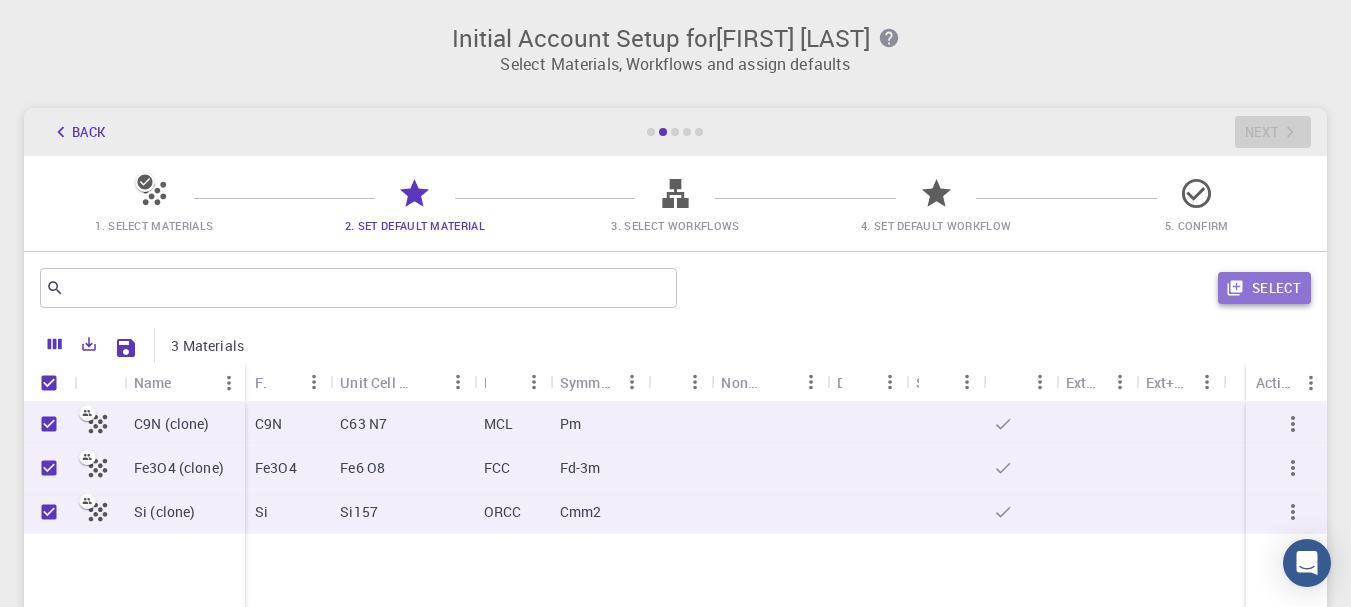 click on "Select" at bounding box center (1264, 288) 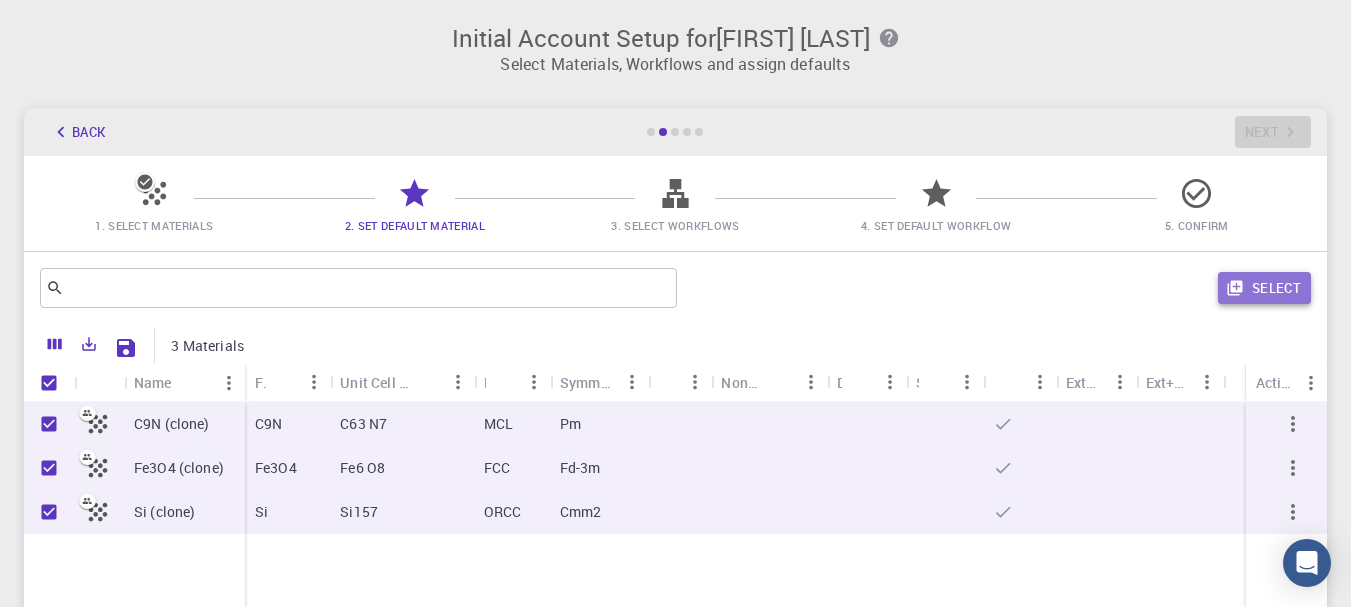 checkbox on "false" 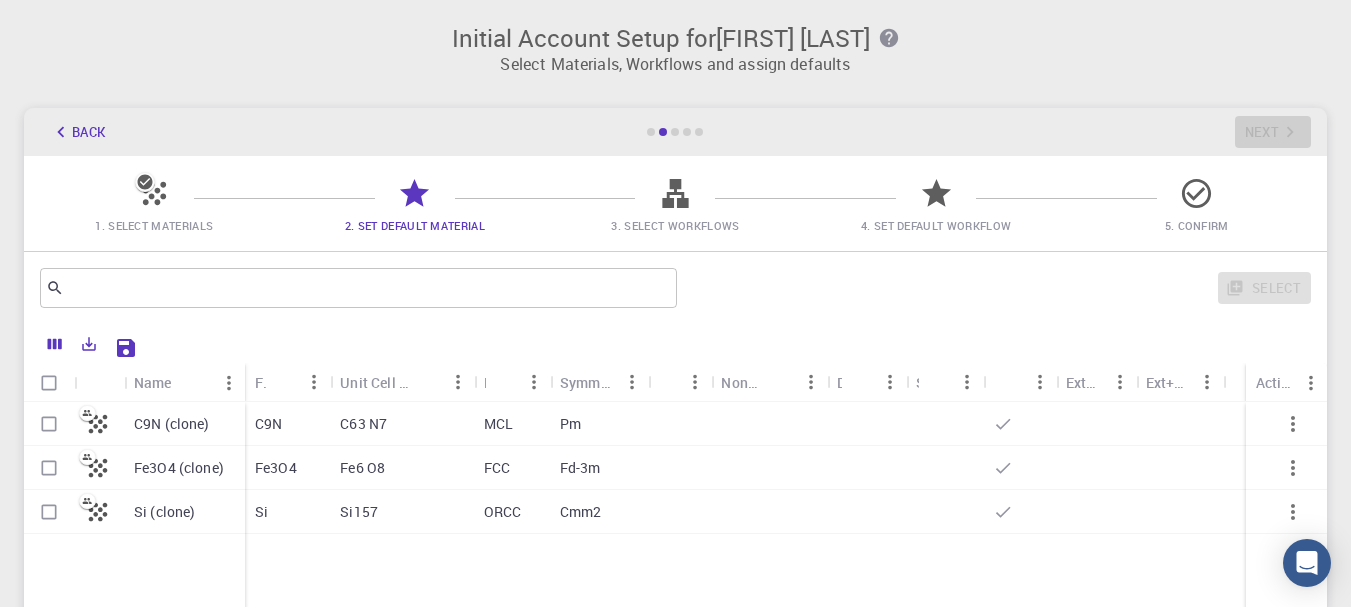 click at bounding box center (699, 132) 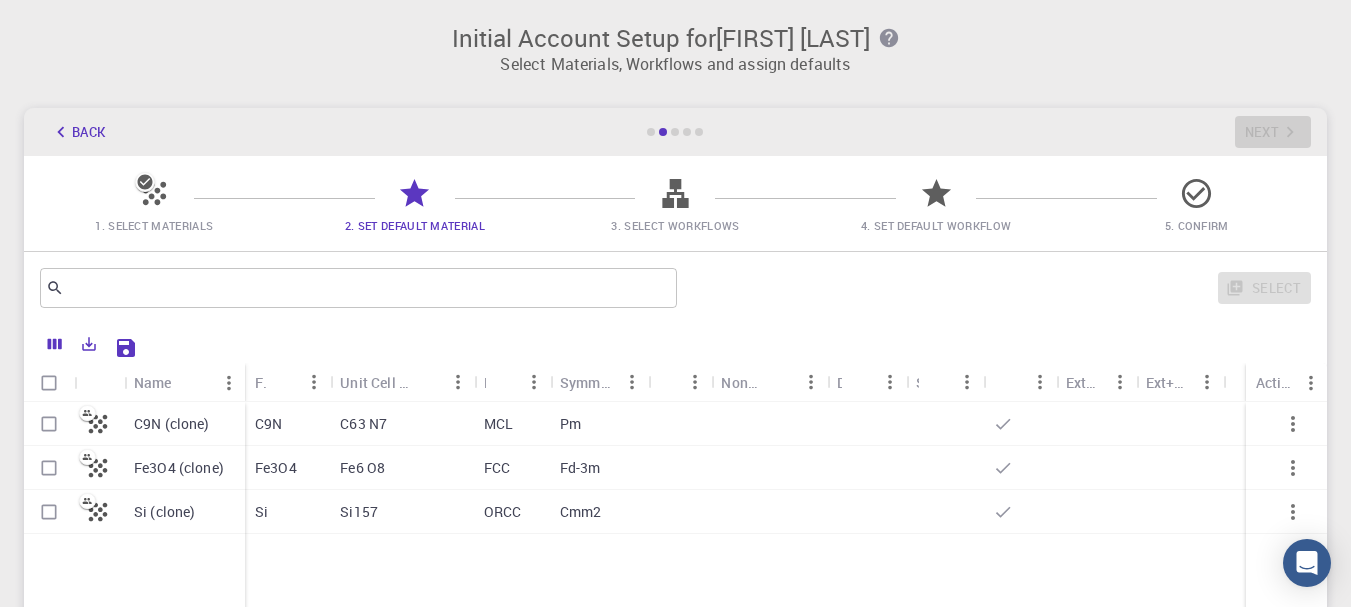 click at bounding box center (49, 468) 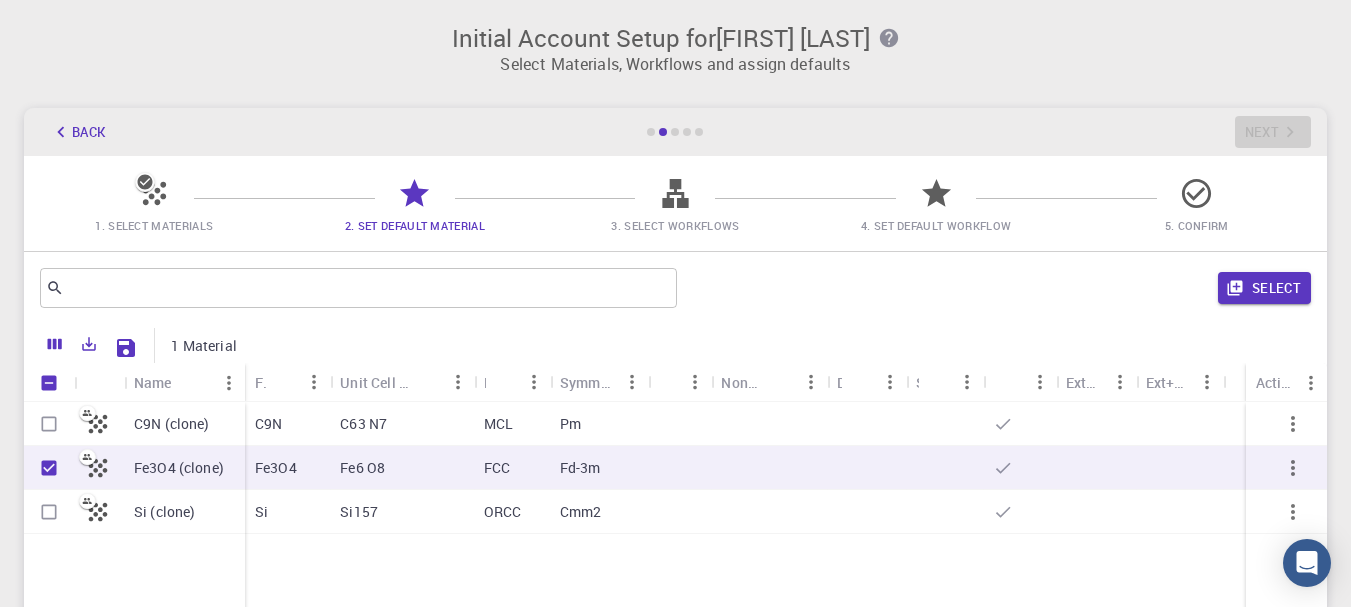 click on "Back Next" at bounding box center [675, 132] 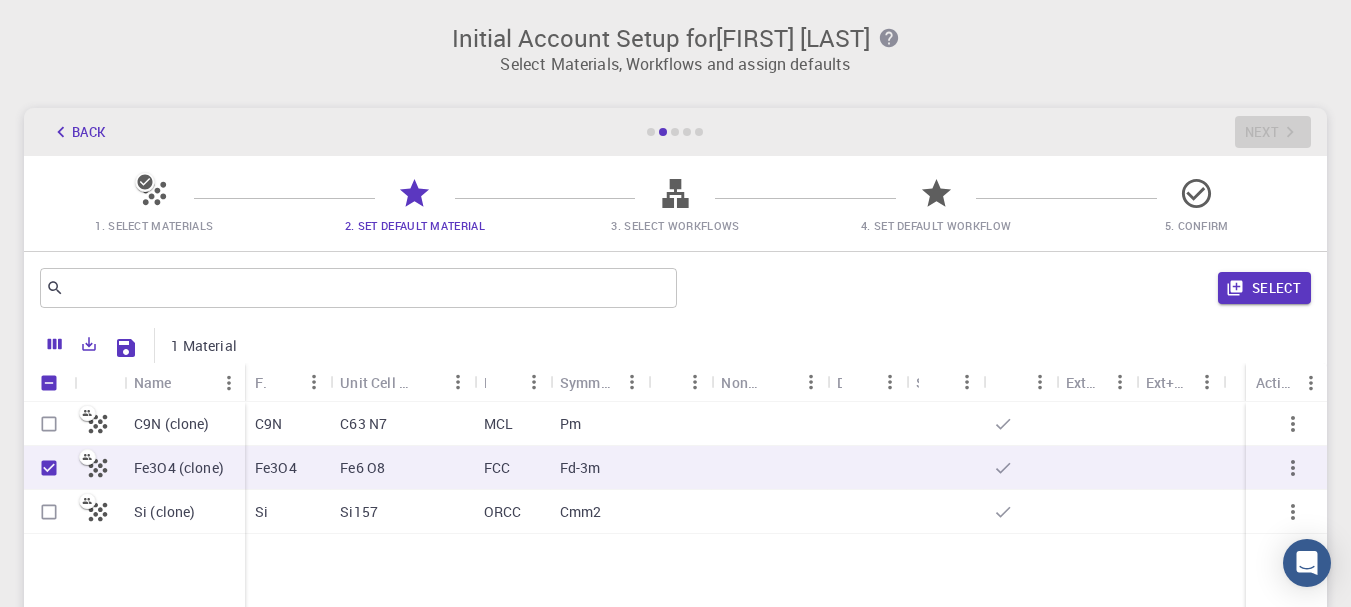 click 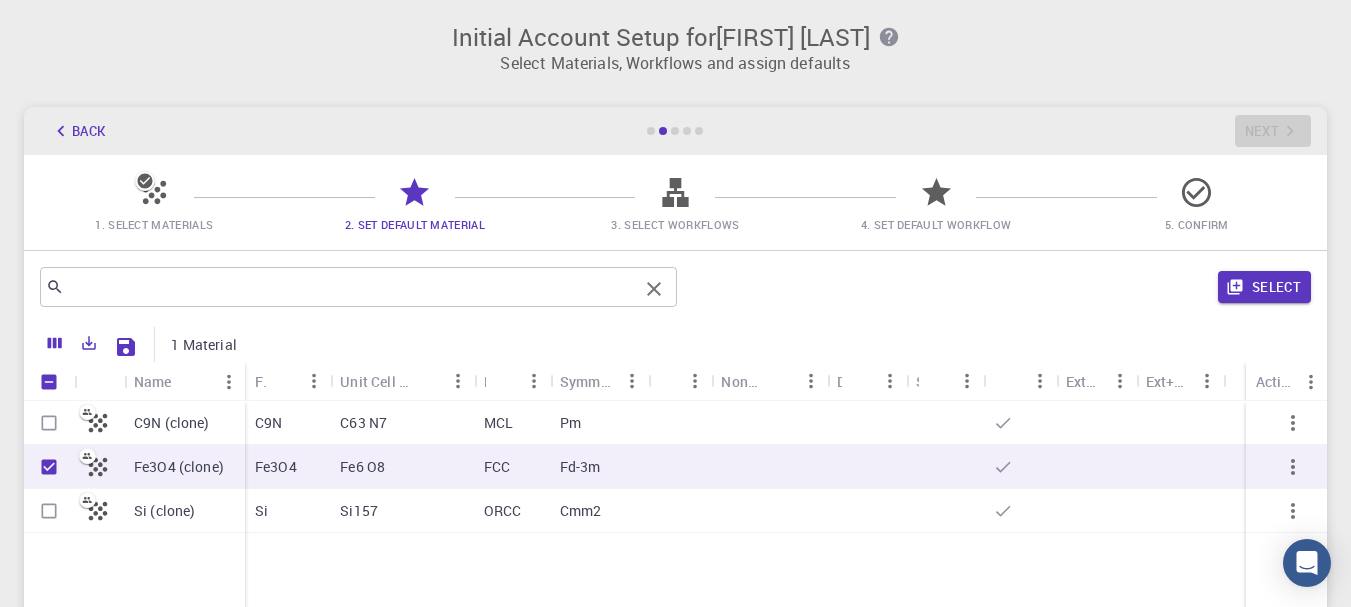 scroll, scrollTop: 0, scrollLeft: 0, axis: both 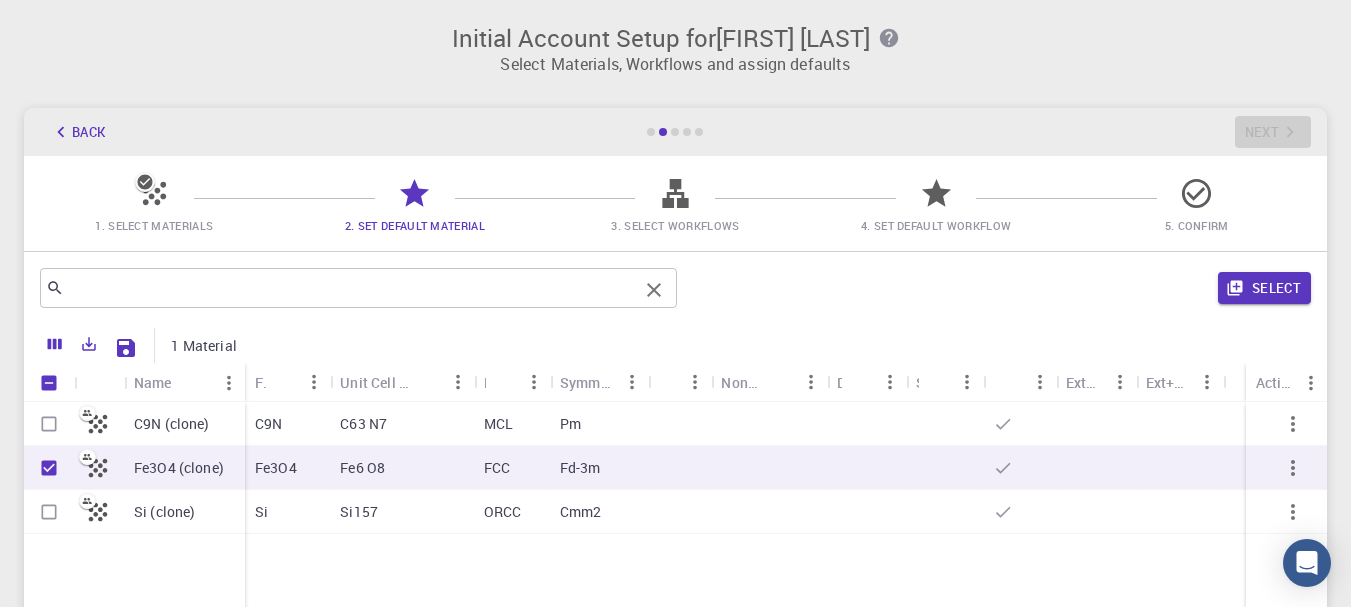 click on "​" at bounding box center (358, 288) 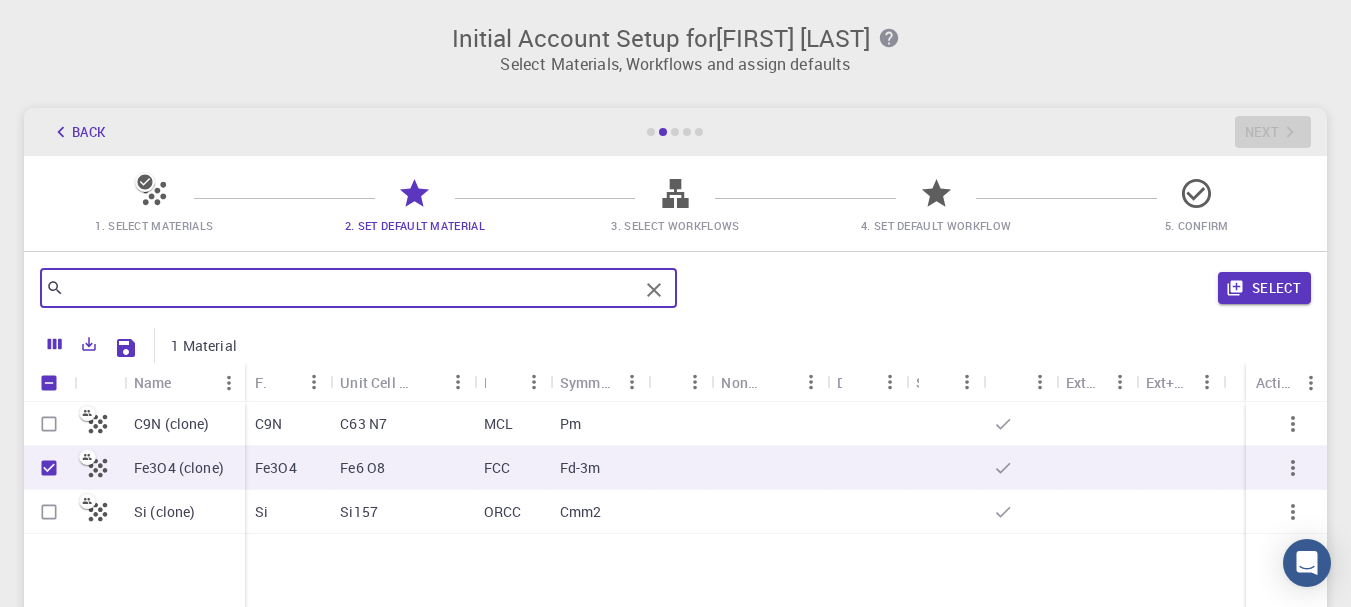 click on "C9N (clone)" at bounding box center (172, 424) 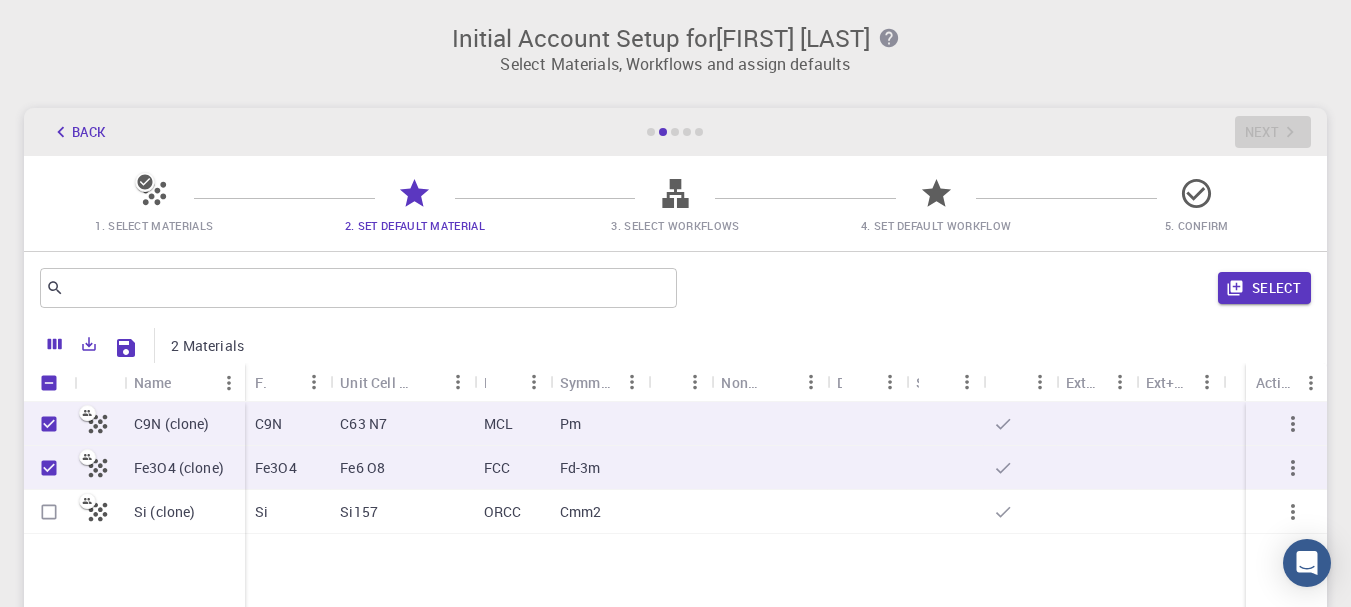 click on "1. Select Materials 2. Set Default Material 3. Select Workflows 4. Set Default Workflow 5. Confirm" at bounding box center [675, 203] 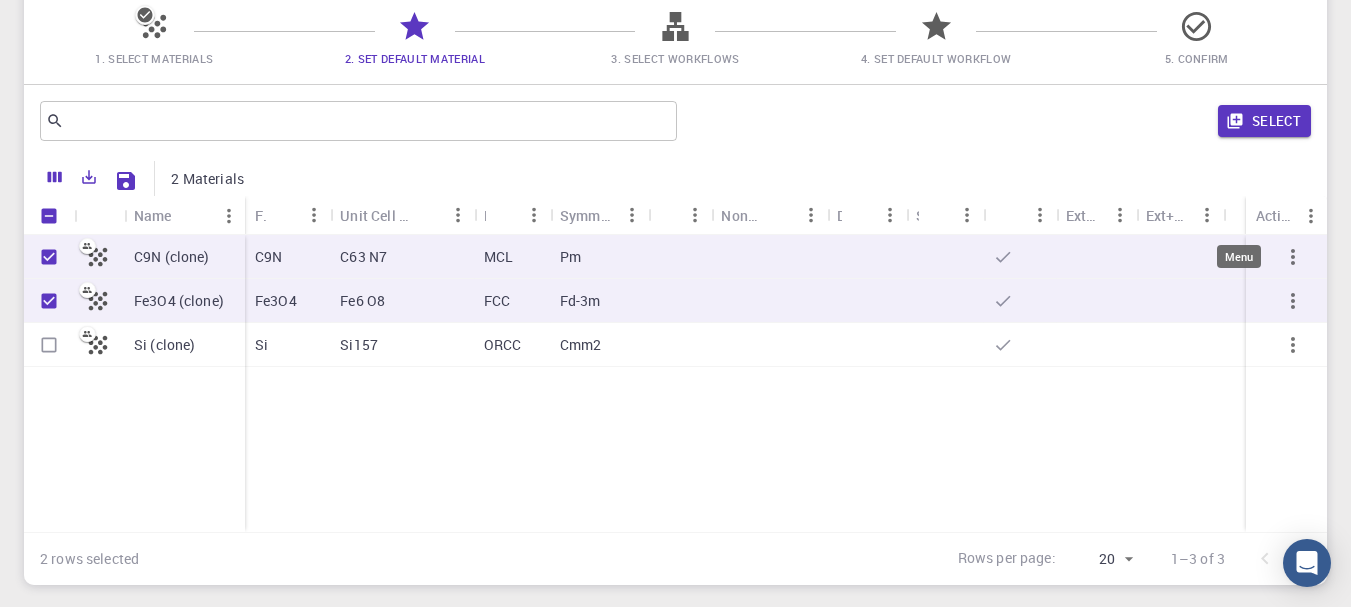 scroll, scrollTop: 301, scrollLeft: 0, axis: vertical 